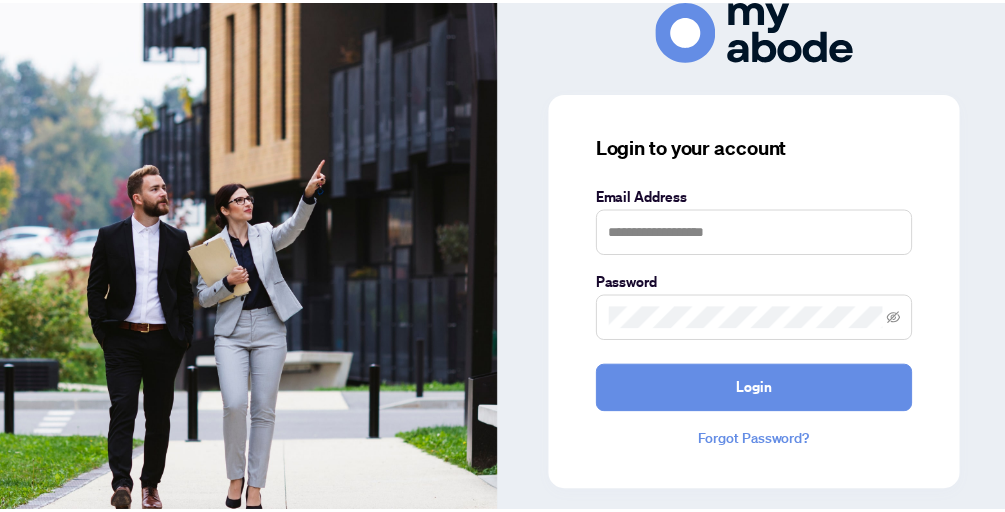 scroll, scrollTop: 0, scrollLeft: 0, axis: both 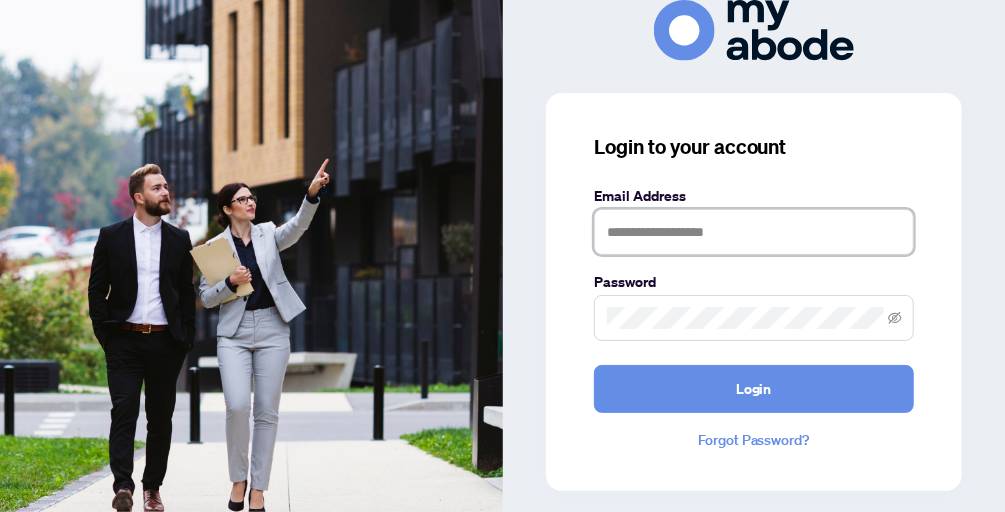 click at bounding box center (754, 232) 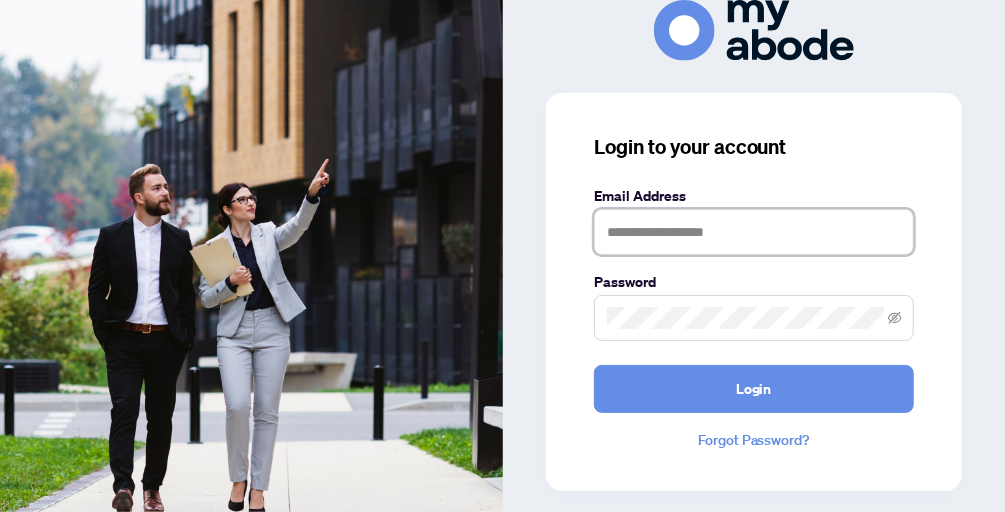 type on "**********" 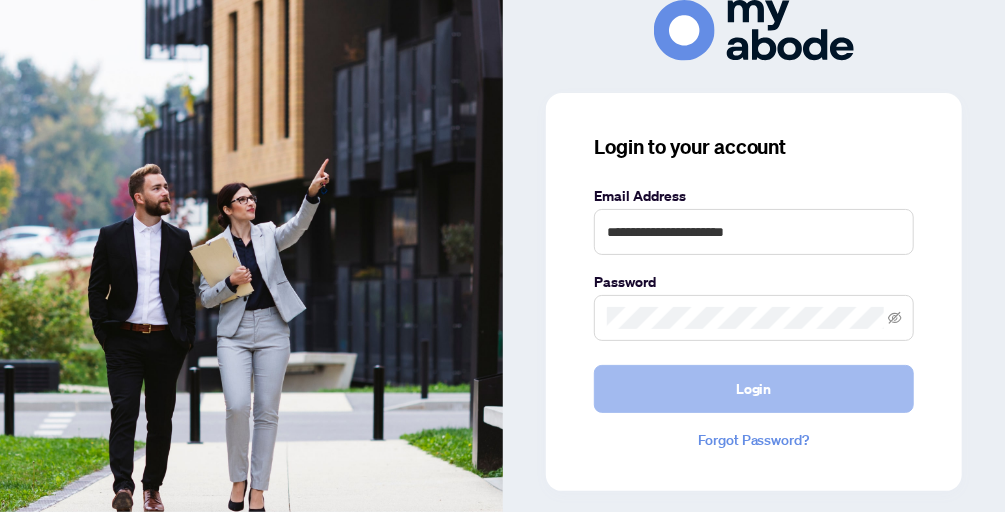 click on "Login" at bounding box center (754, 389) 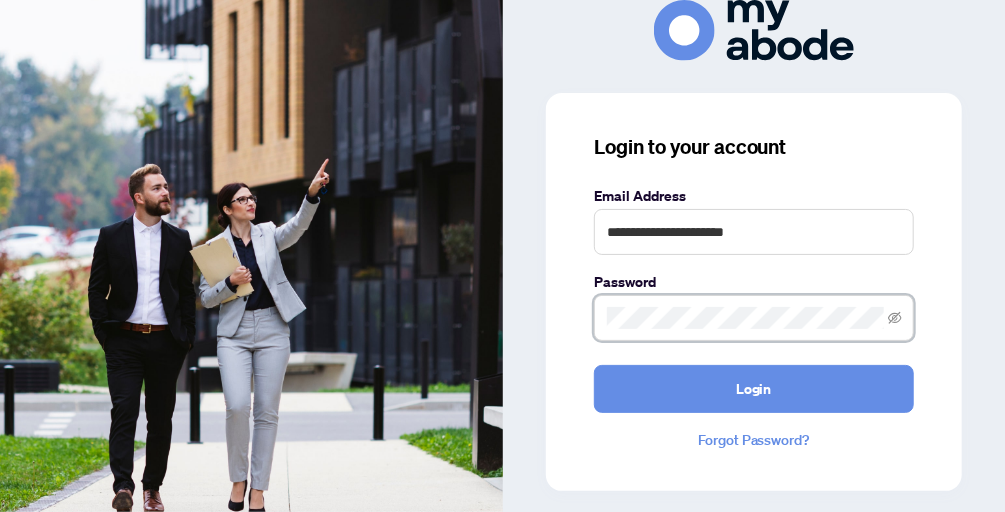 click on "**********" at bounding box center [754, 292] 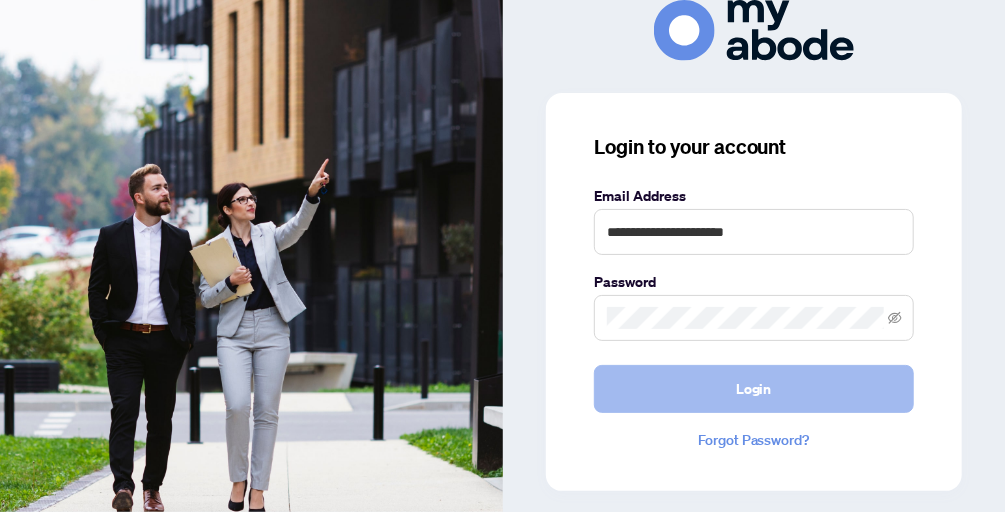 click on "Login" at bounding box center [754, 389] 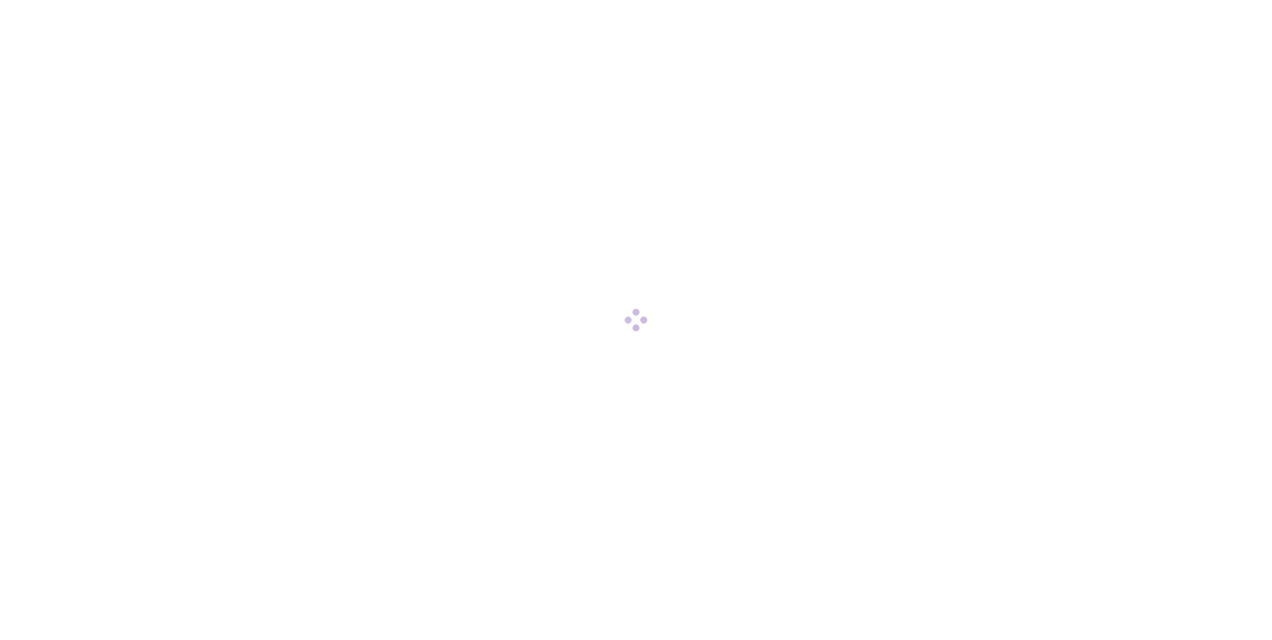 scroll, scrollTop: 0, scrollLeft: 0, axis: both 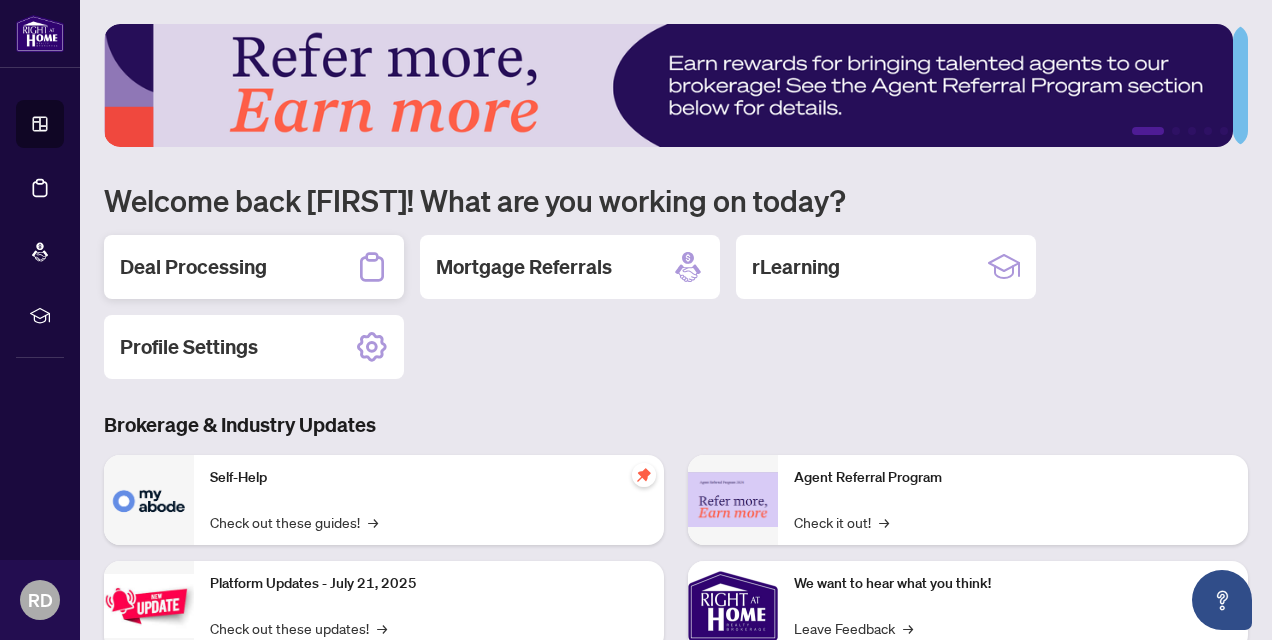 click on "Deal Processing" at bounding box center (193, 267) 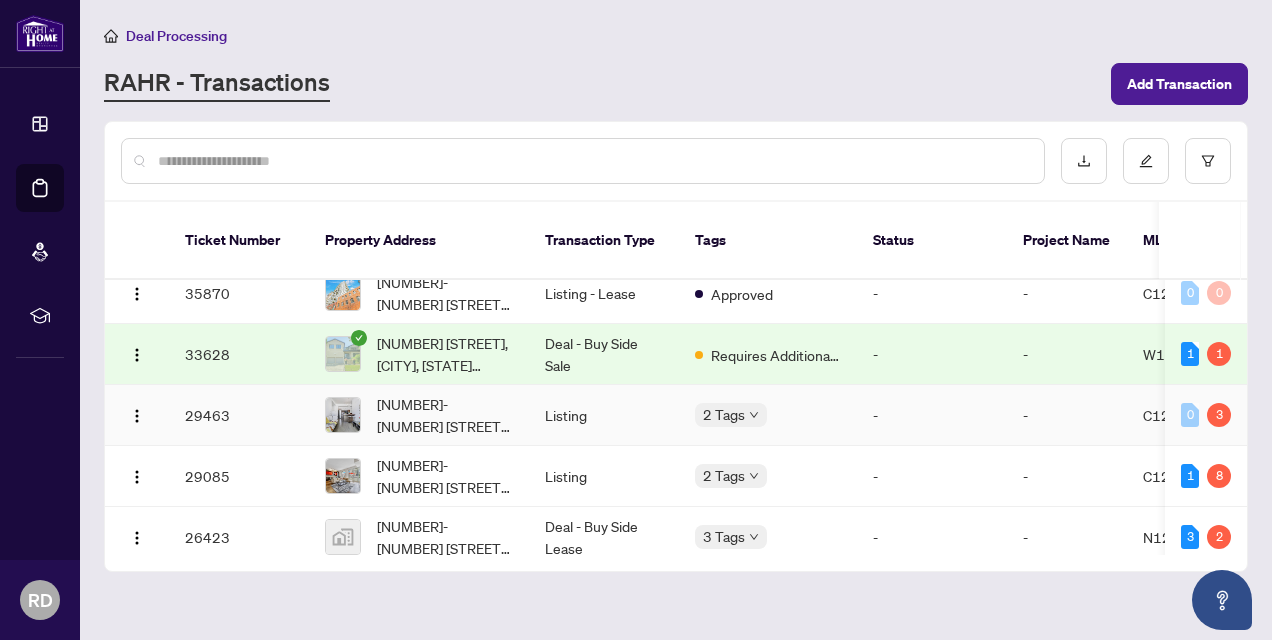 scroll, scrollTop: 100, scrollLeft: 0, axis: vertical 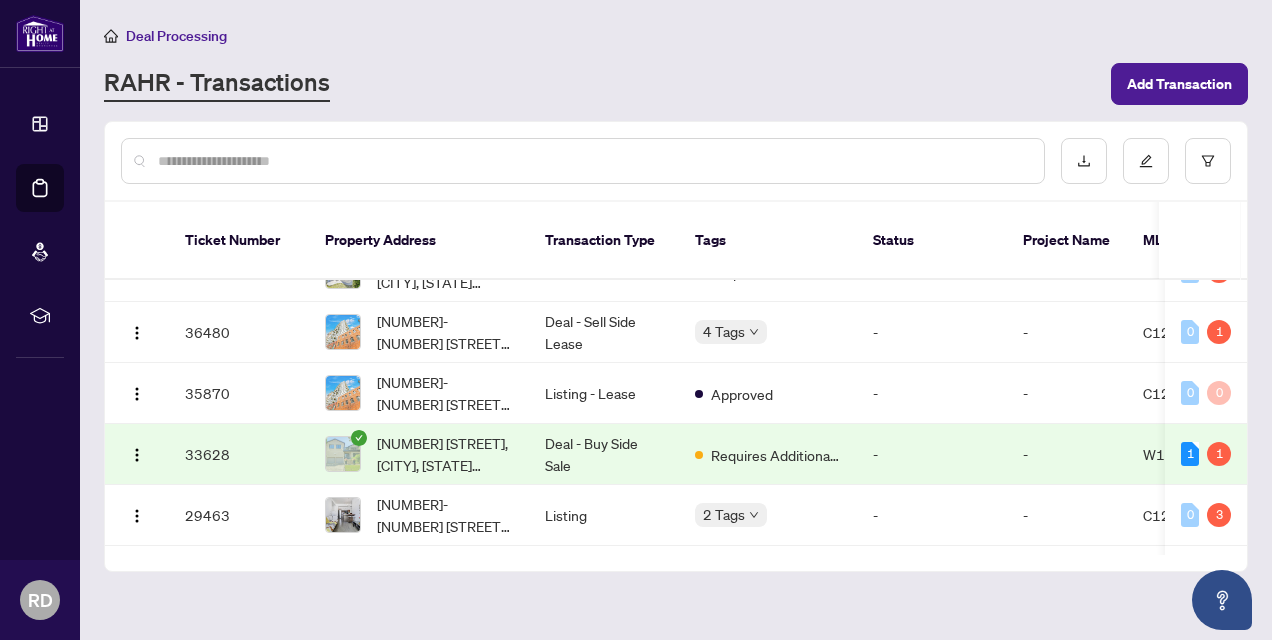 click on "[NUMBER] [STREET], [CITY], [STATE] [POSTAL_CODE], [COUNTRY]" at bounding box center [445, 454] 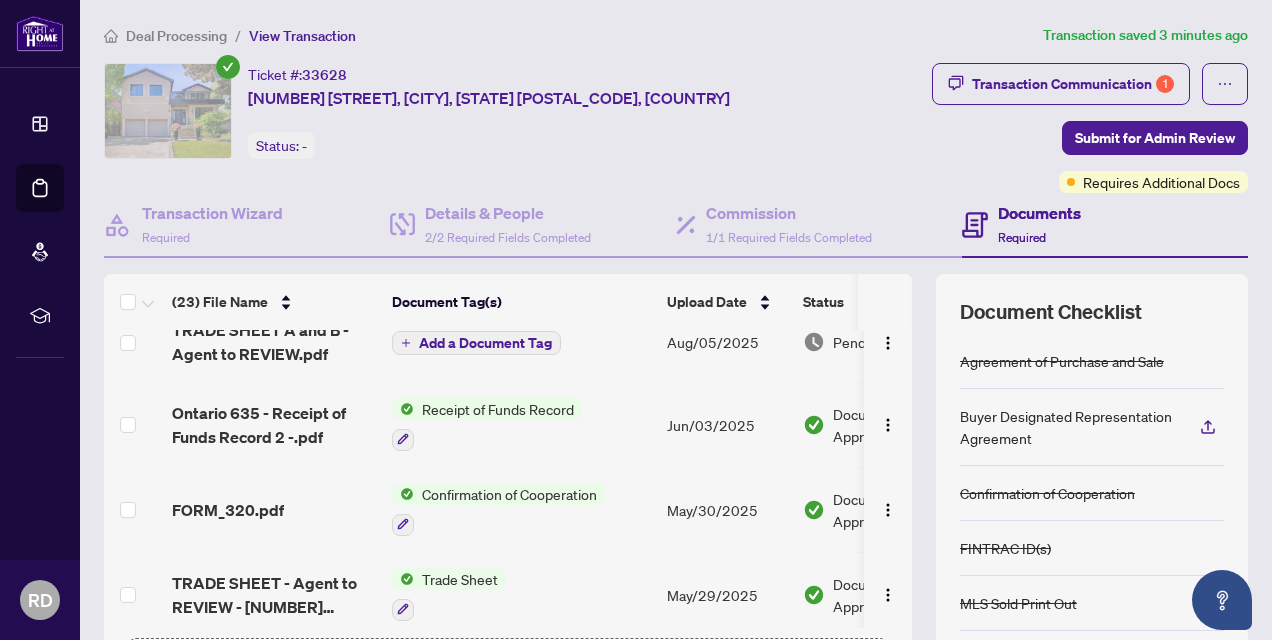 scroll, scrollTop: 0, scrollLeft: 0, axis: both 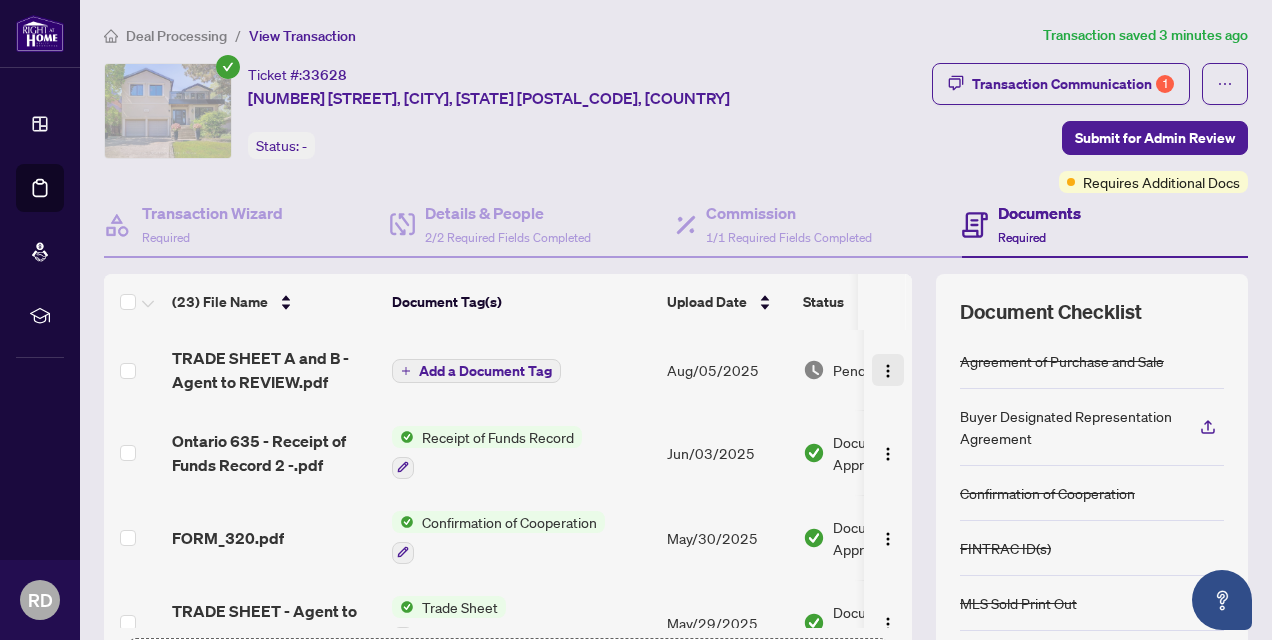click at bounding box center [888, 371] 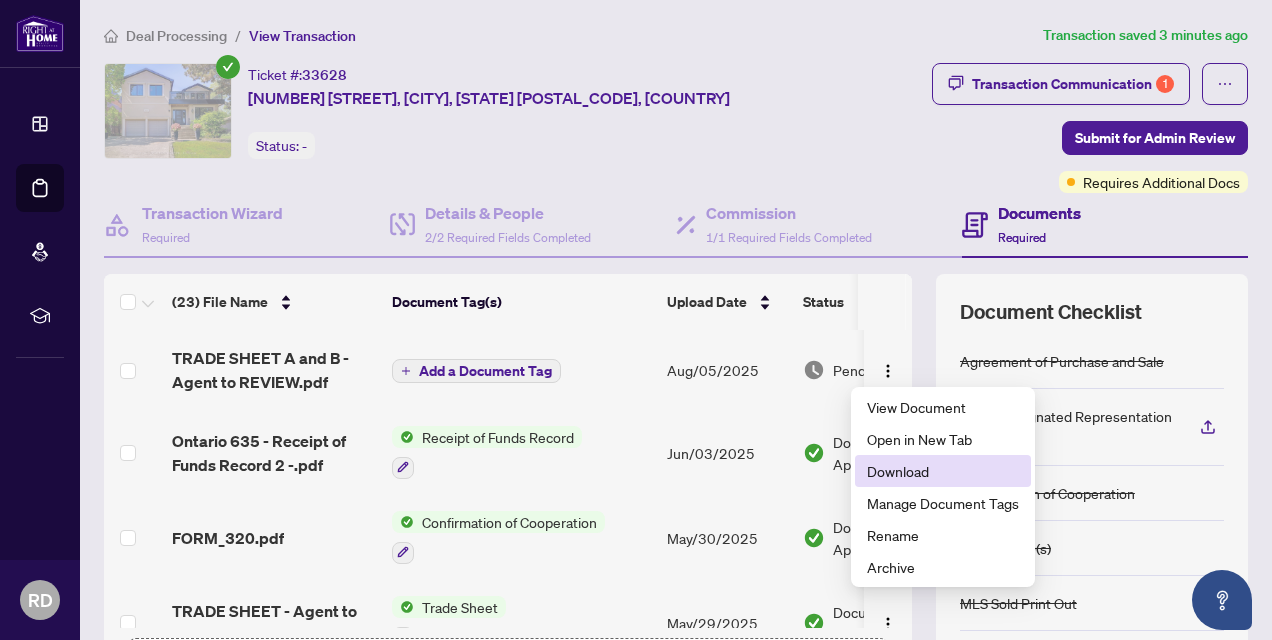 click on "Download" at bounding box center (943, 471) 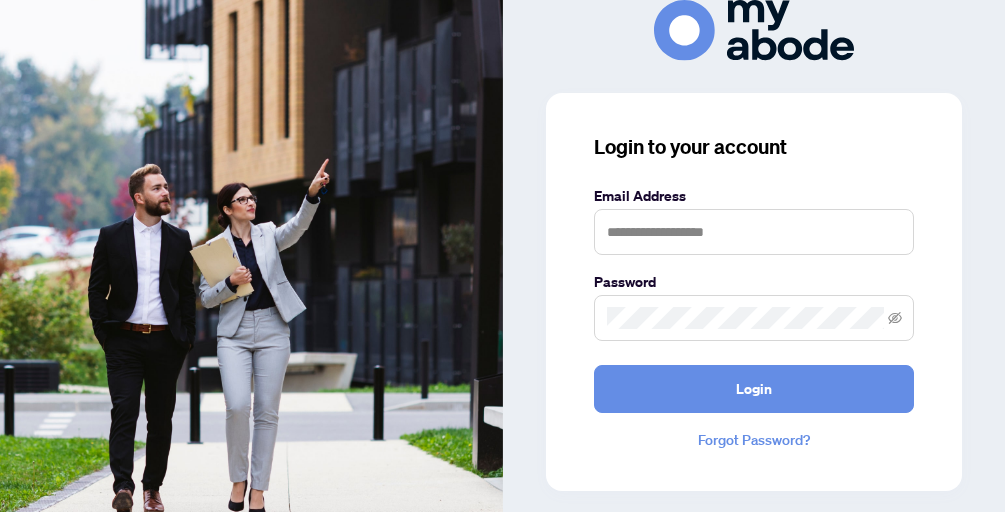 scroll, scrollTop: 0, scrollLeft: 0, axis: both 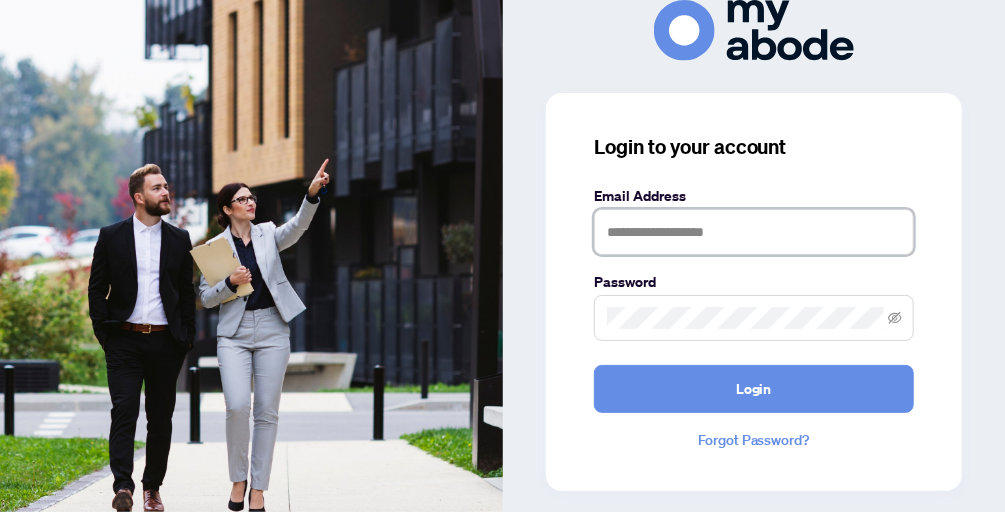 click at bounding box center [754, 232] 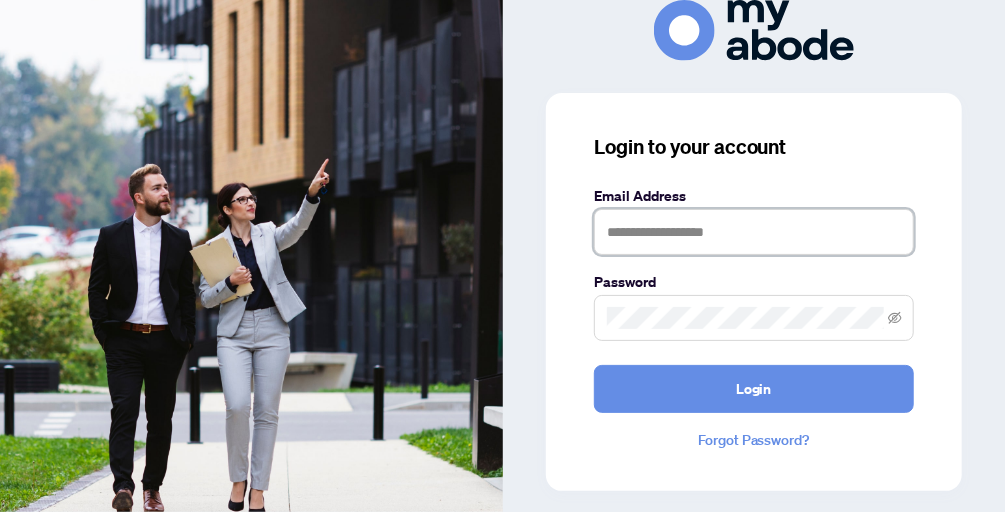 click at bounding box center [754, 232] 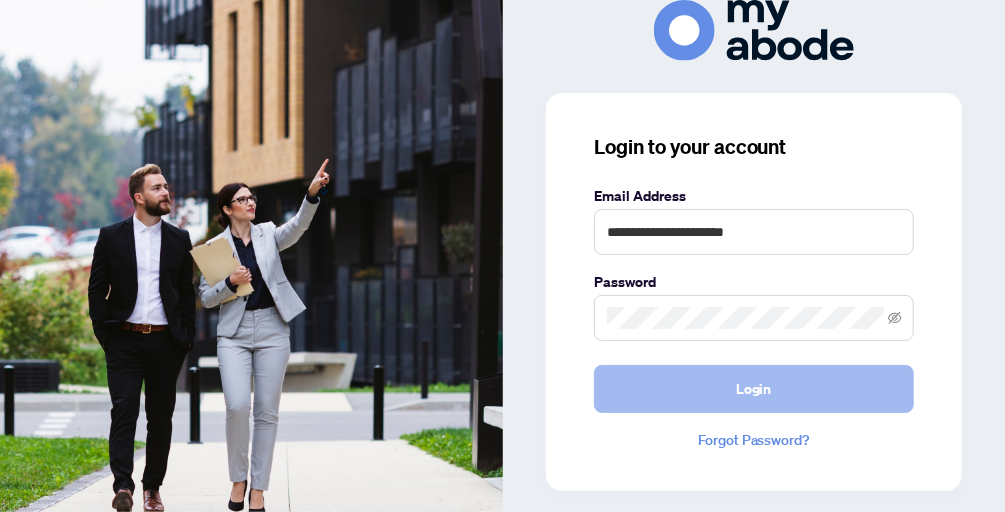 click on "Login" at bounding box center (754, 389) 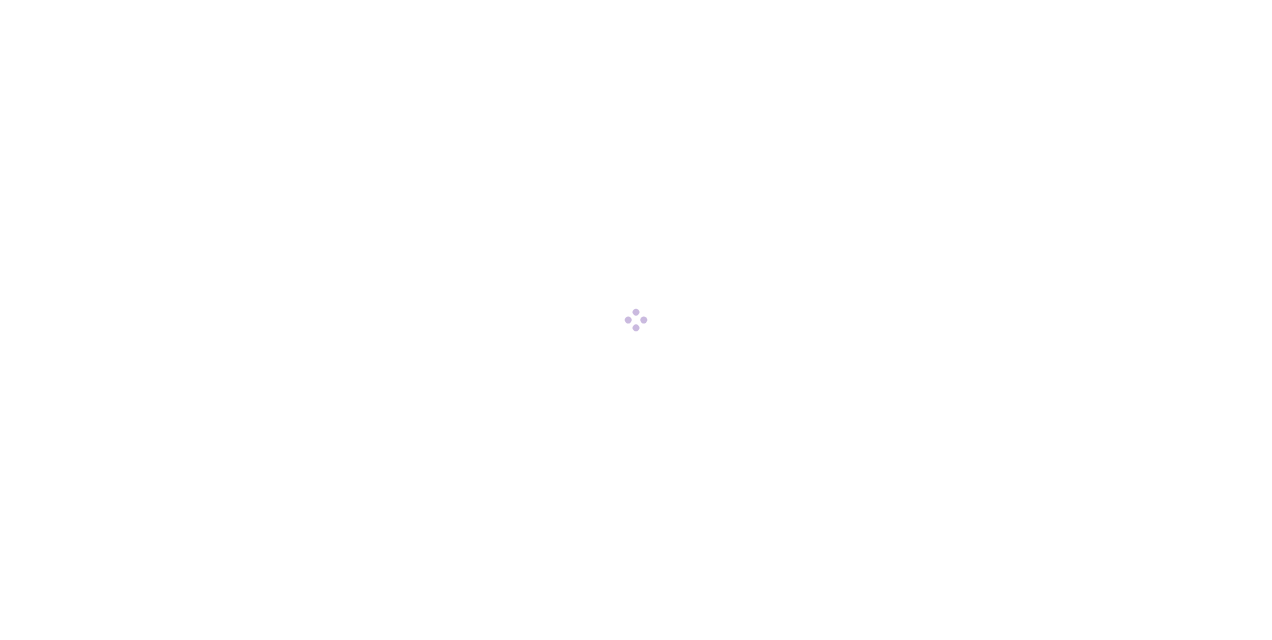 scroll, scrollTop: 0, scrollLeft: 0, axis: both 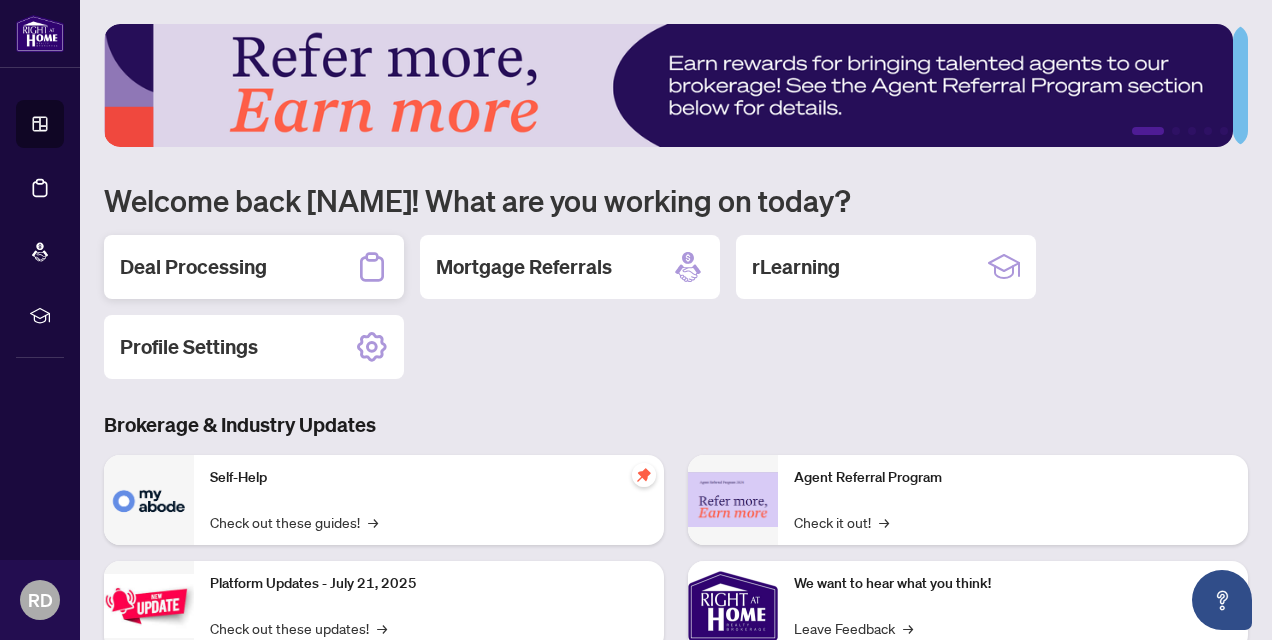 click on "Deal Processing" at bounding box center [193, 267] 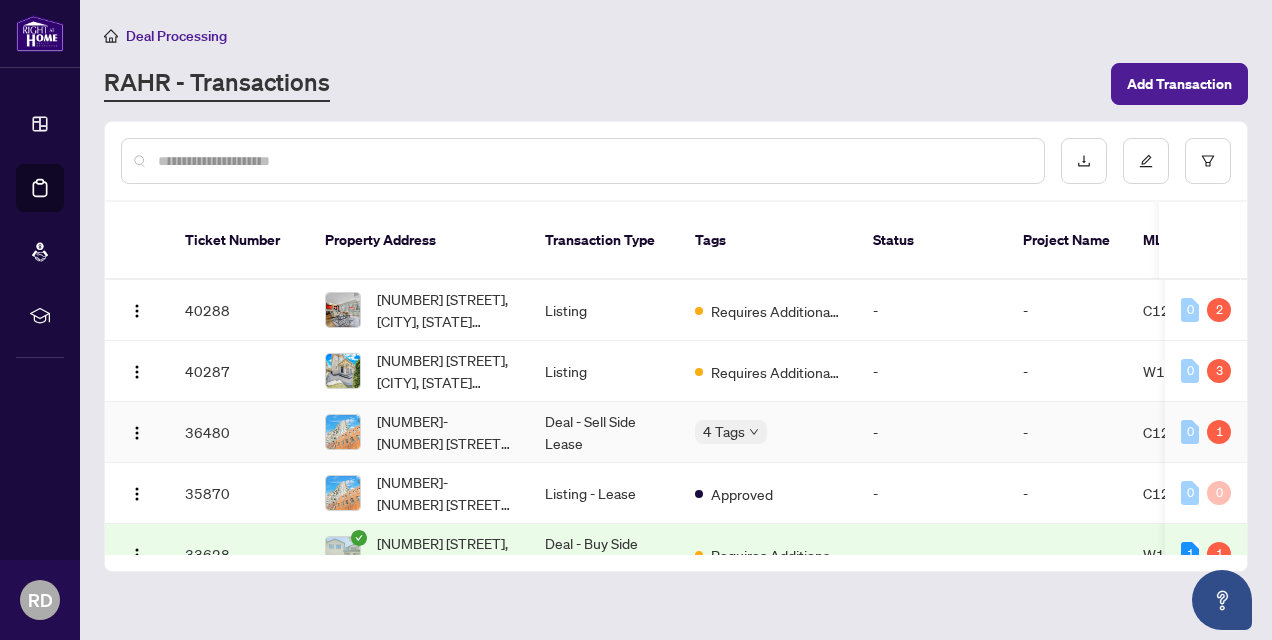 scroll, scrollTop: 100, scrollLeft: 0, axis: vertical 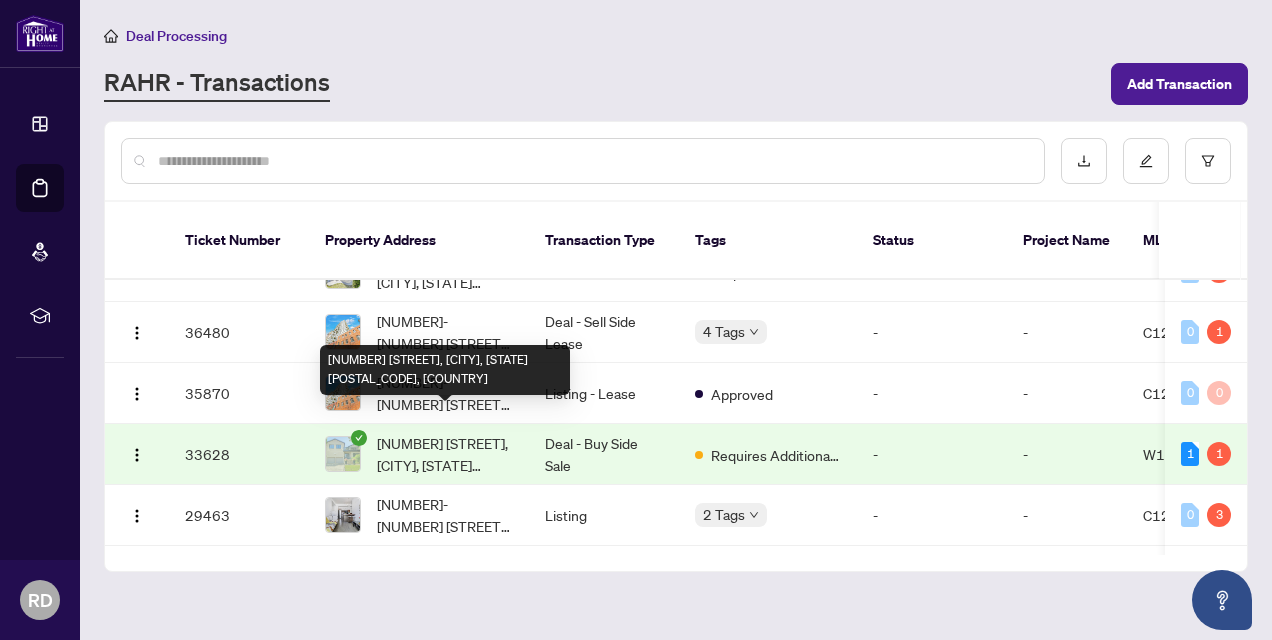 click on "[NUMBER] [STREET], [CITY], [STATE] [POSTAL_CODE], [COUNTRY]" at bounding box center [445, 454] 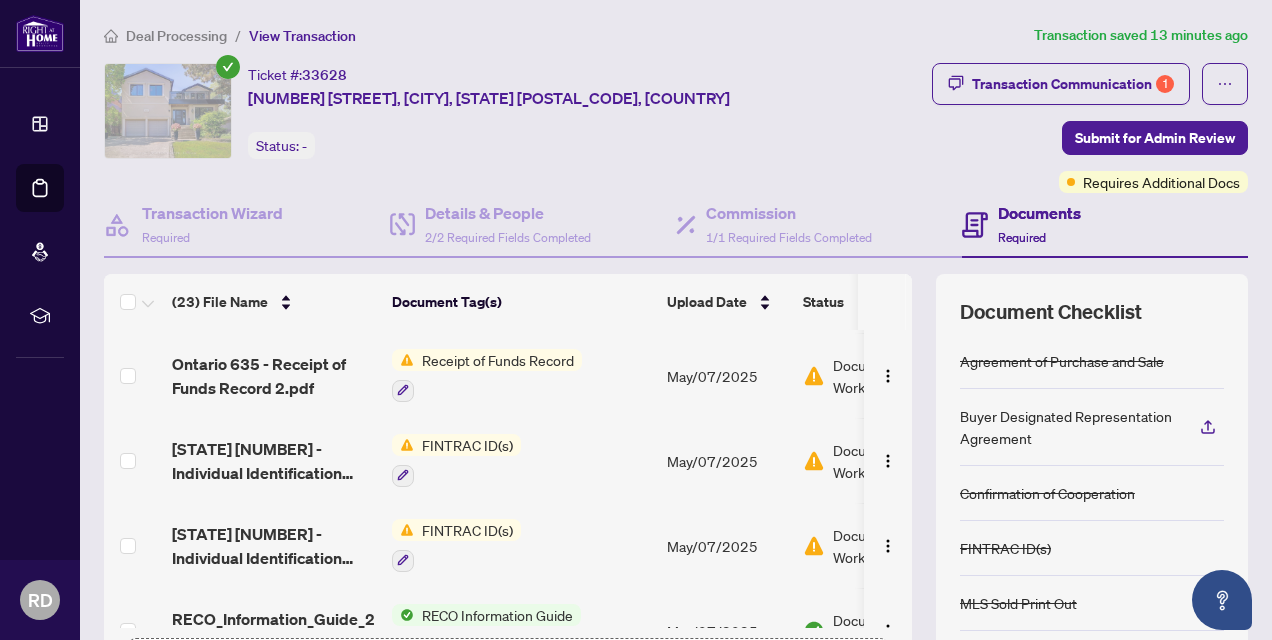 scroll, scrollTop: 1036, scrollLeft: 0, axis: vertical 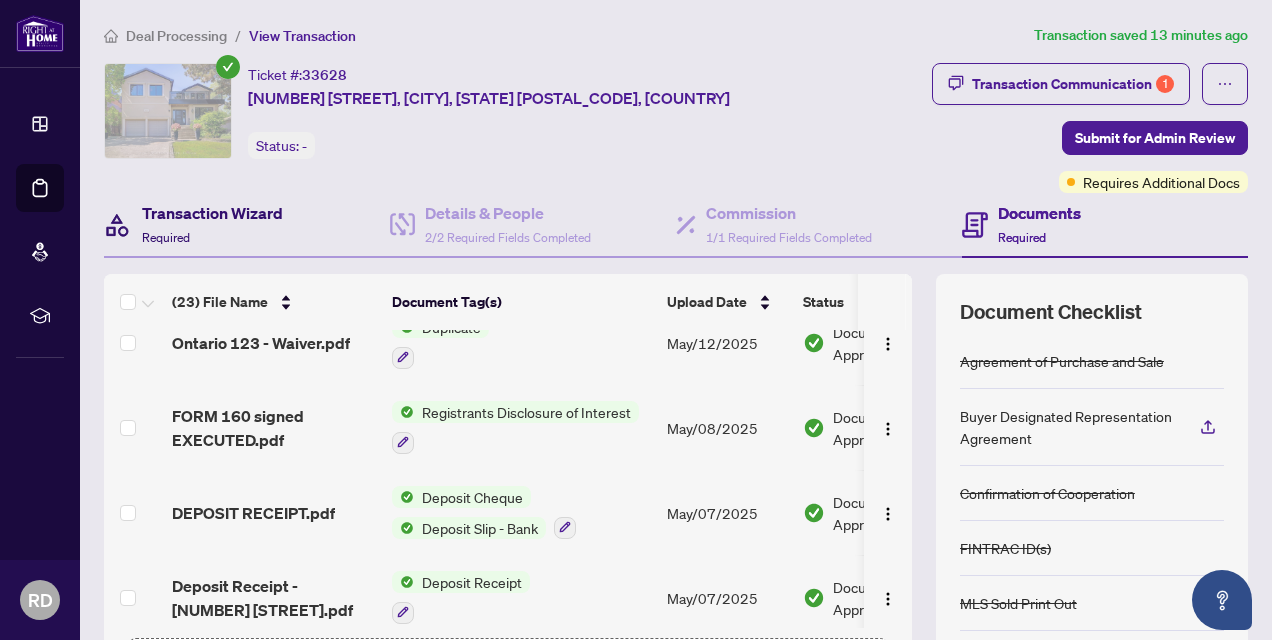 click on "Transaction Wizard" at bounding box center [212, 213] 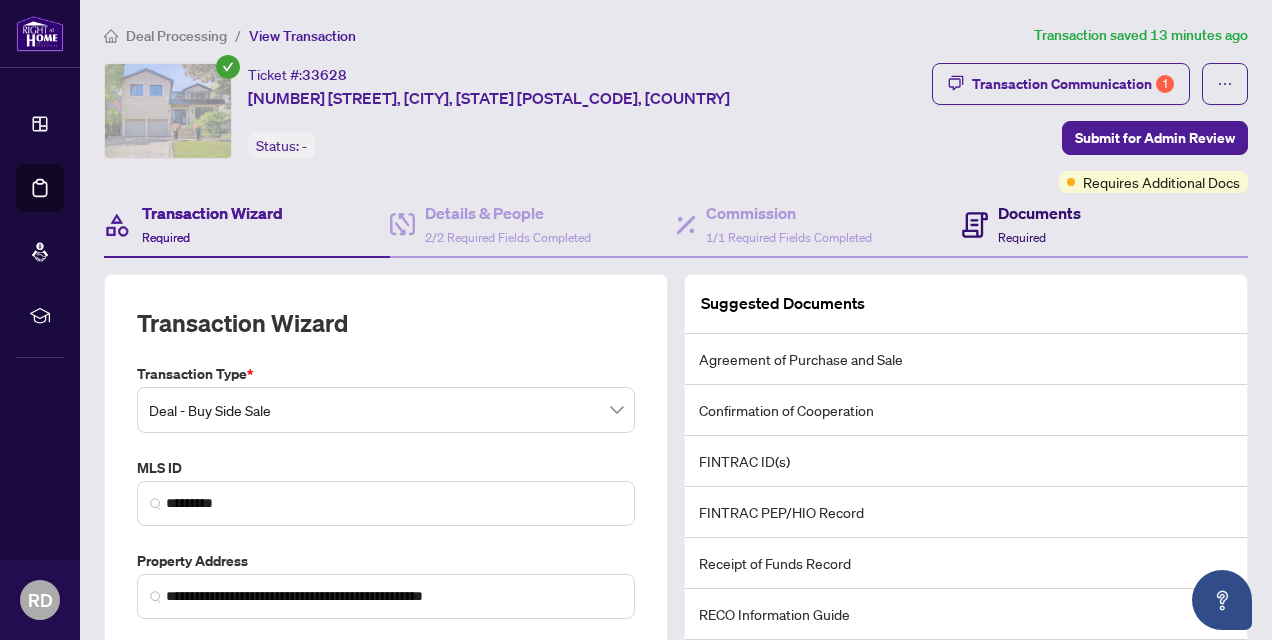 click on "Documents" at bounding box center (1039, 213) 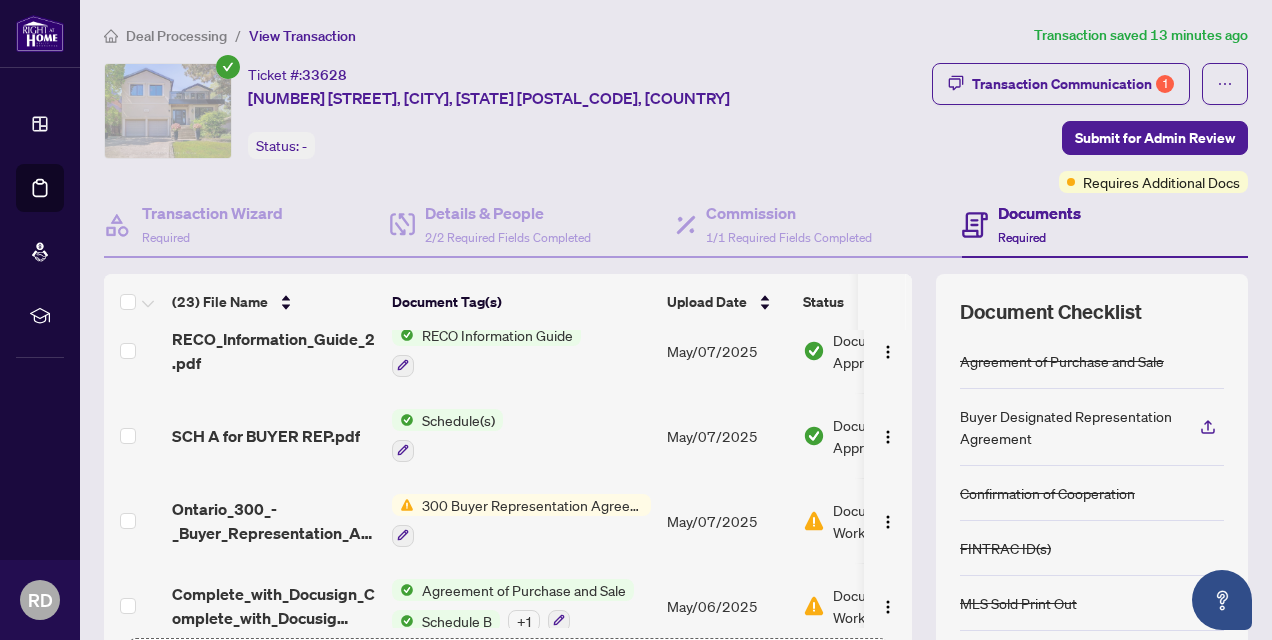scroll, scrollTop: 1636, scrollLeft: 0, axis: vertical 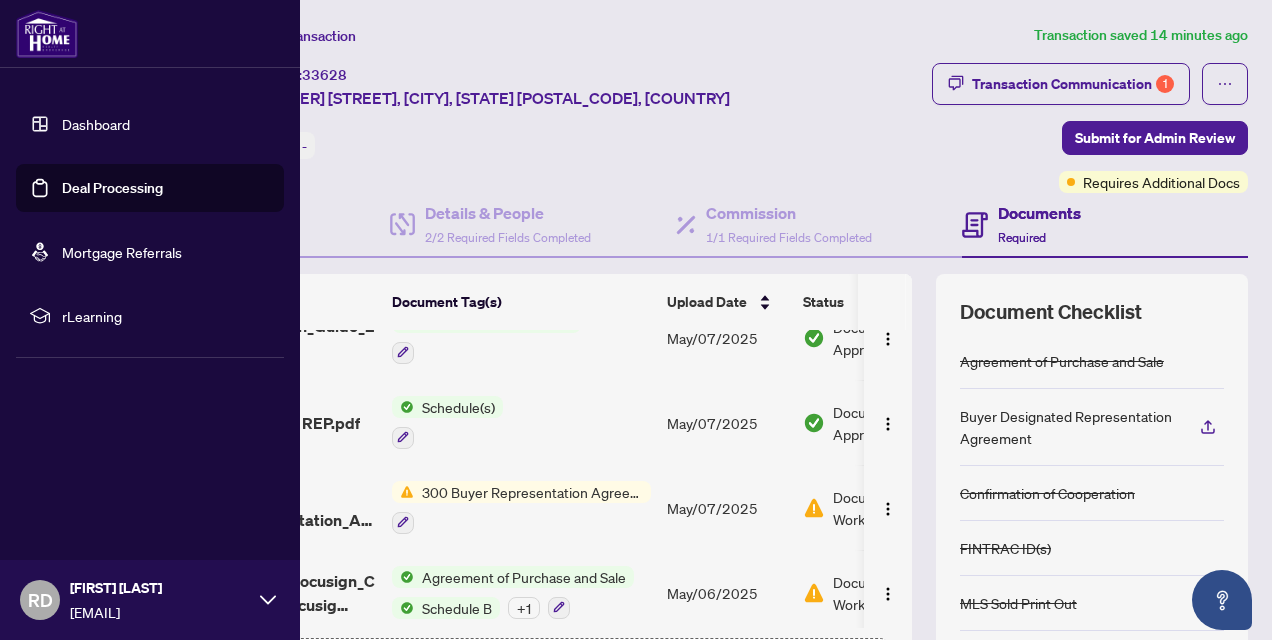 click on "Dashboard" at bounding box center [96, 124] 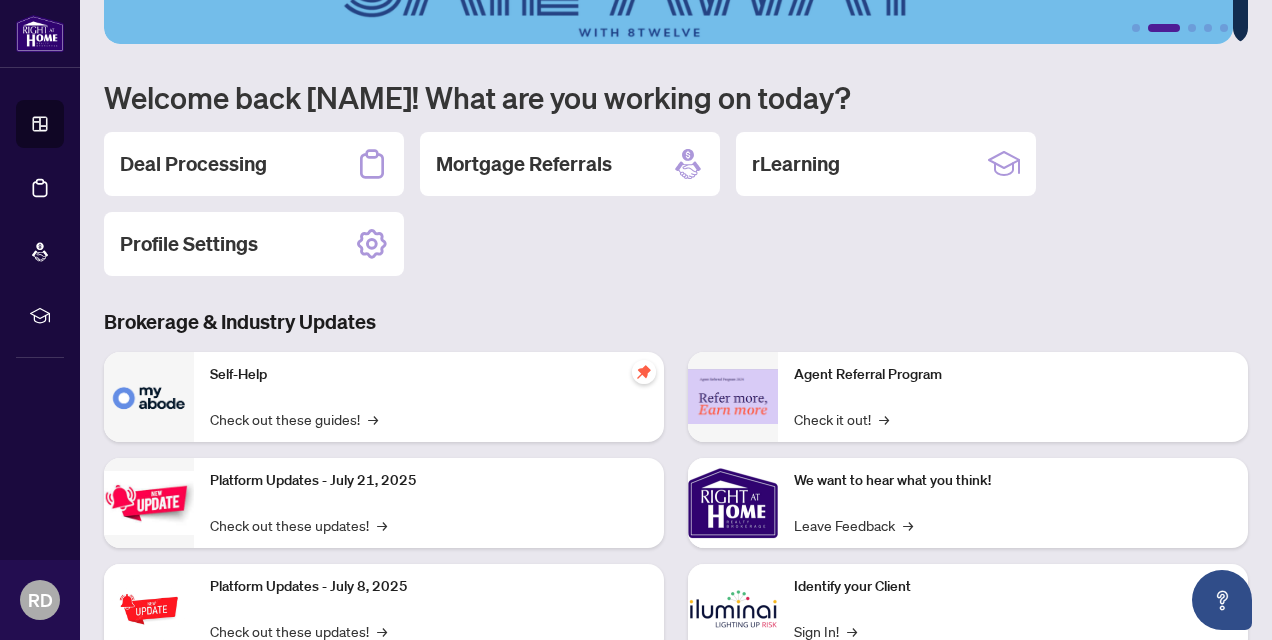 scroll, scrollTop: 75, scrollLeft: 0, axis: vertical 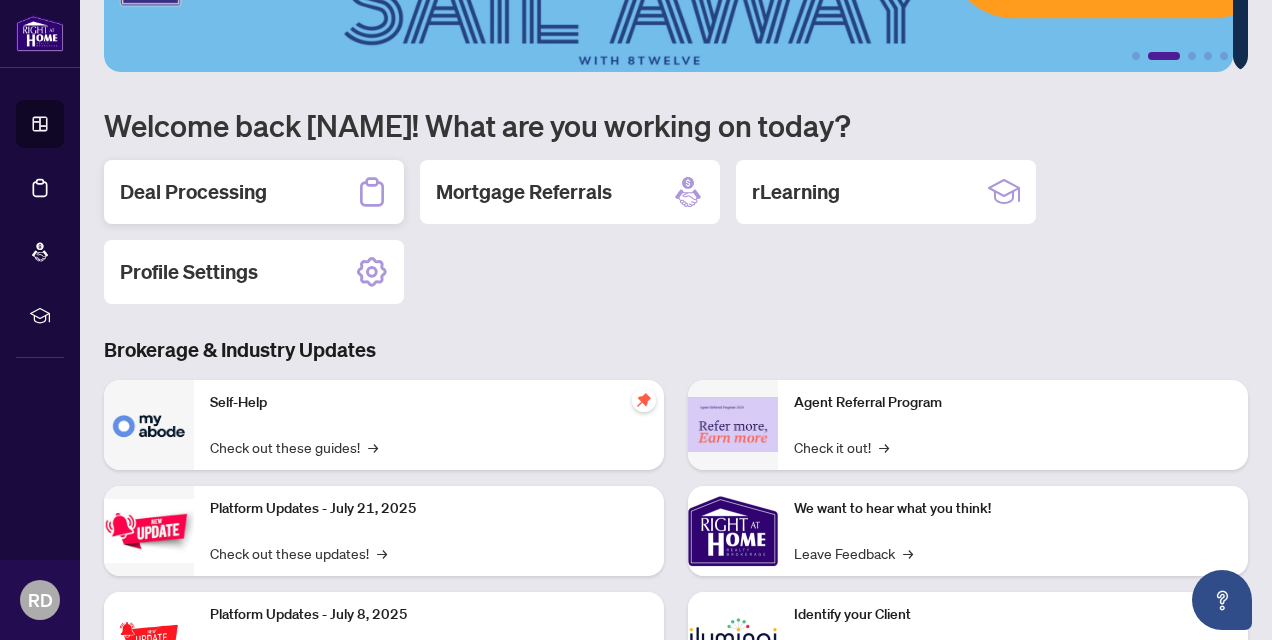 click on "Deal Processing" at bounding box center (193, 192) 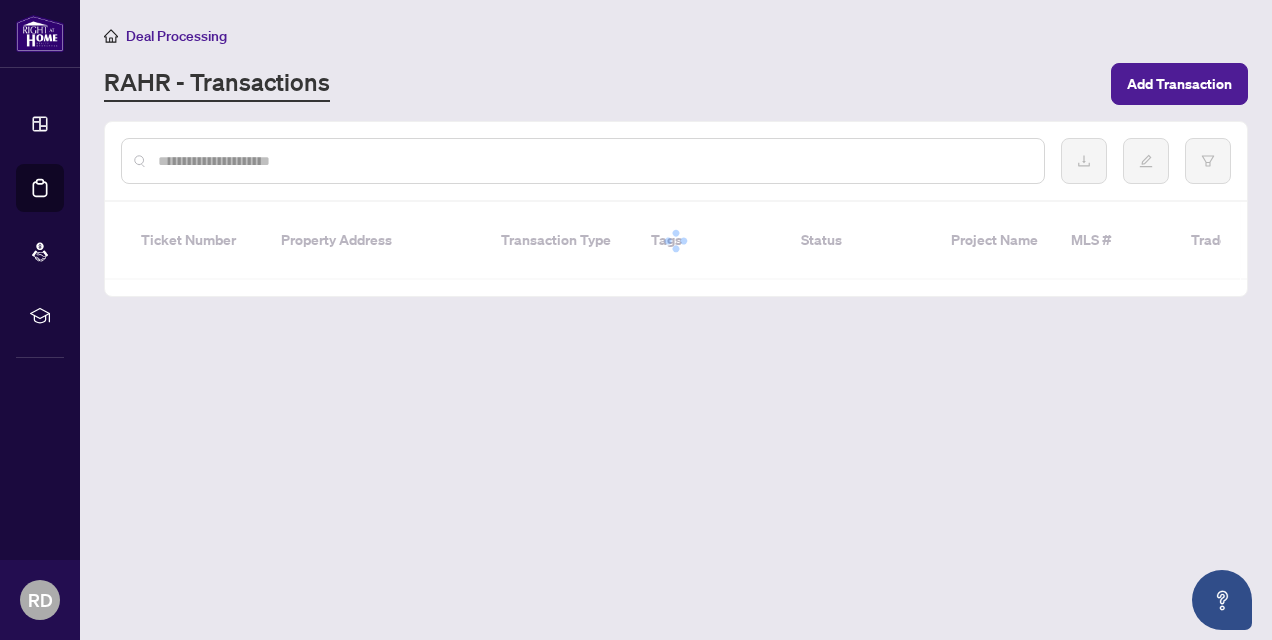 scroll, scrollTop: 0, scrollLeft: 0, axis: both 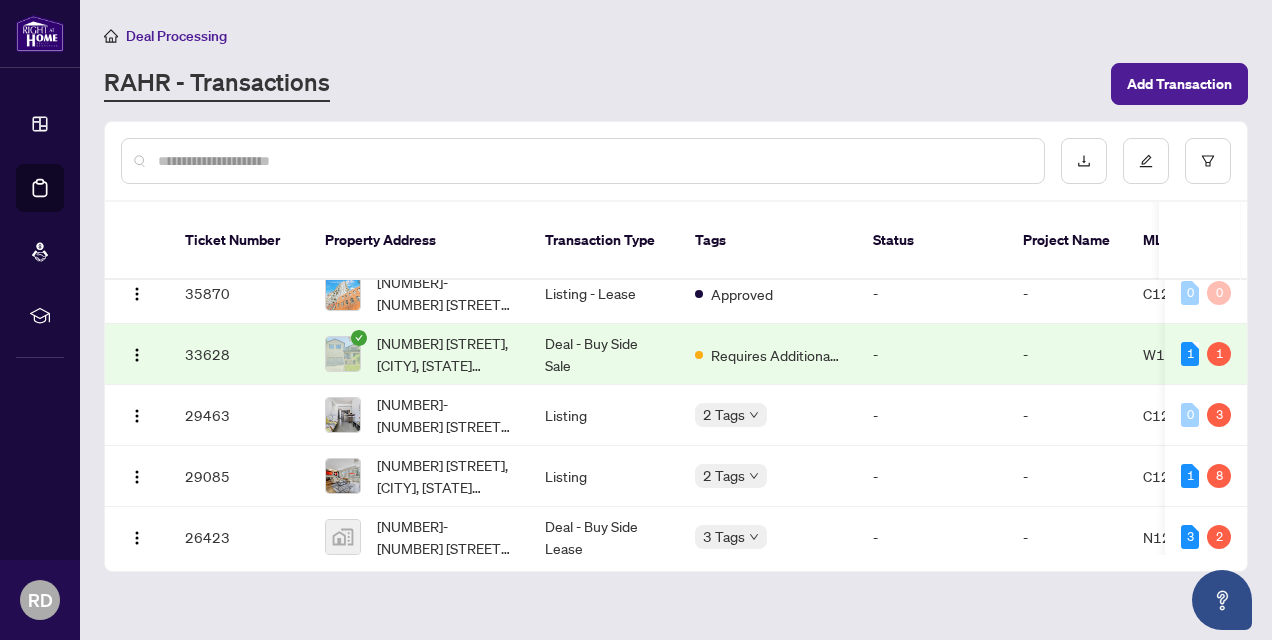 click on "33628" at bounding box center [239, 354] 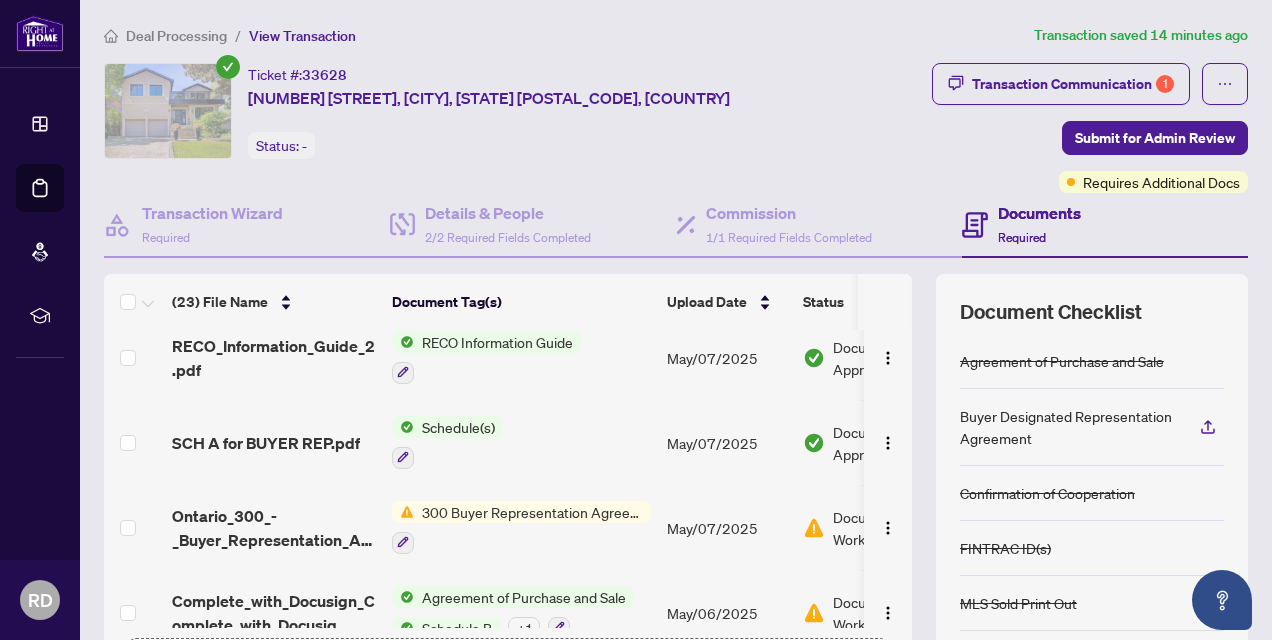 scroll, scrollTop: 1636, scrollLeft: 0, axis: vertical 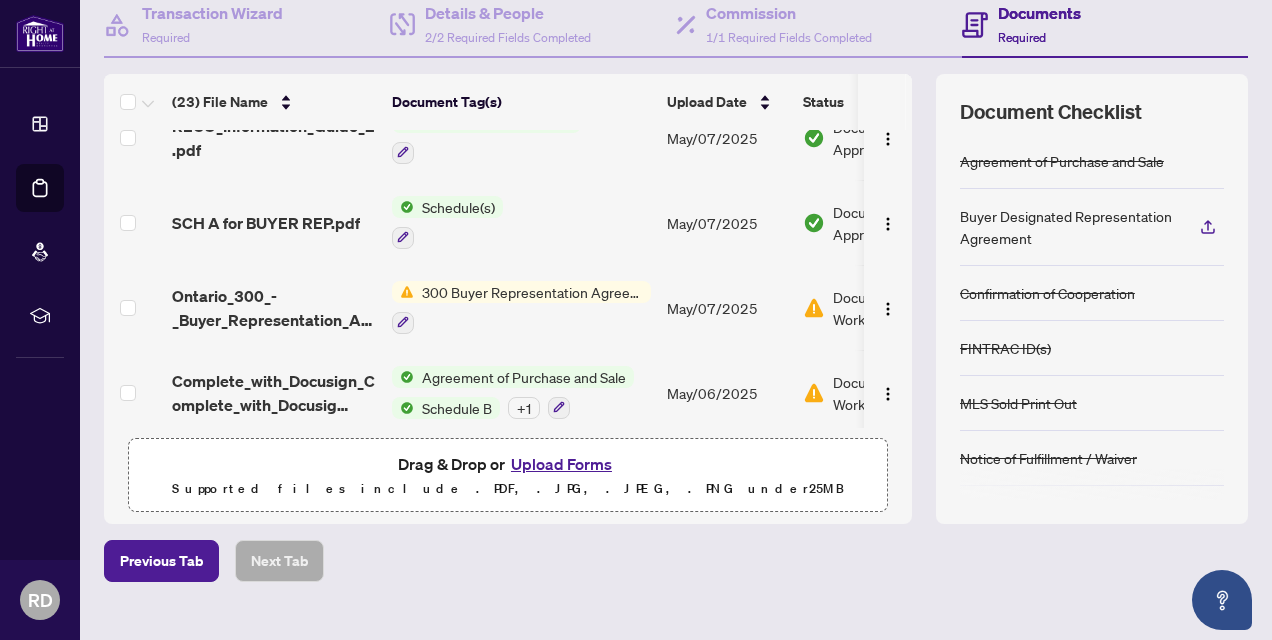 click on "Upload Forms" at bounding box center (561, 464) 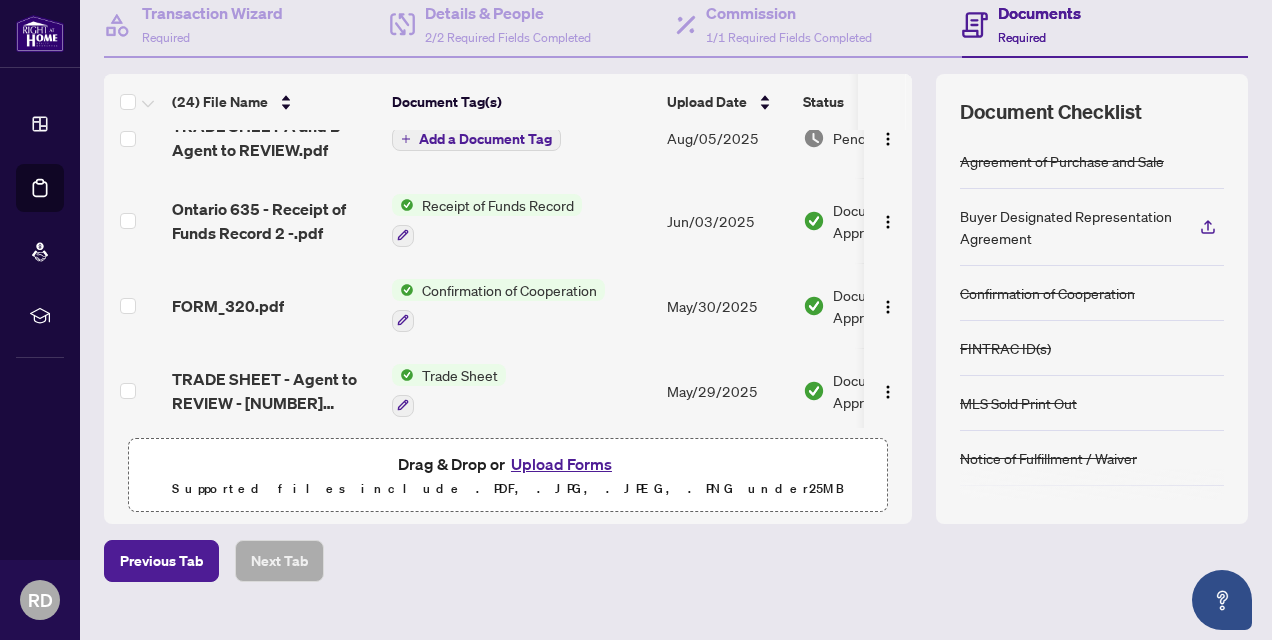 scroll, scrollTop: 0, scrollLeft: 0, axis: both 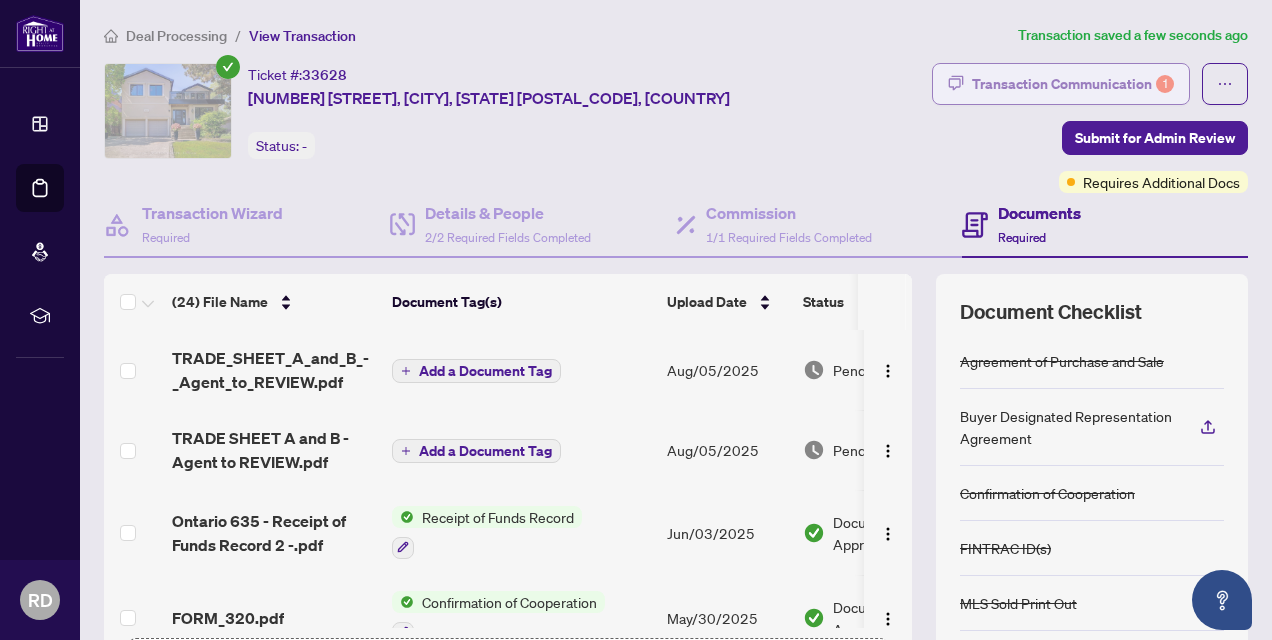 click on "Transaction Communication 1" at bounding box center [1073, 84] 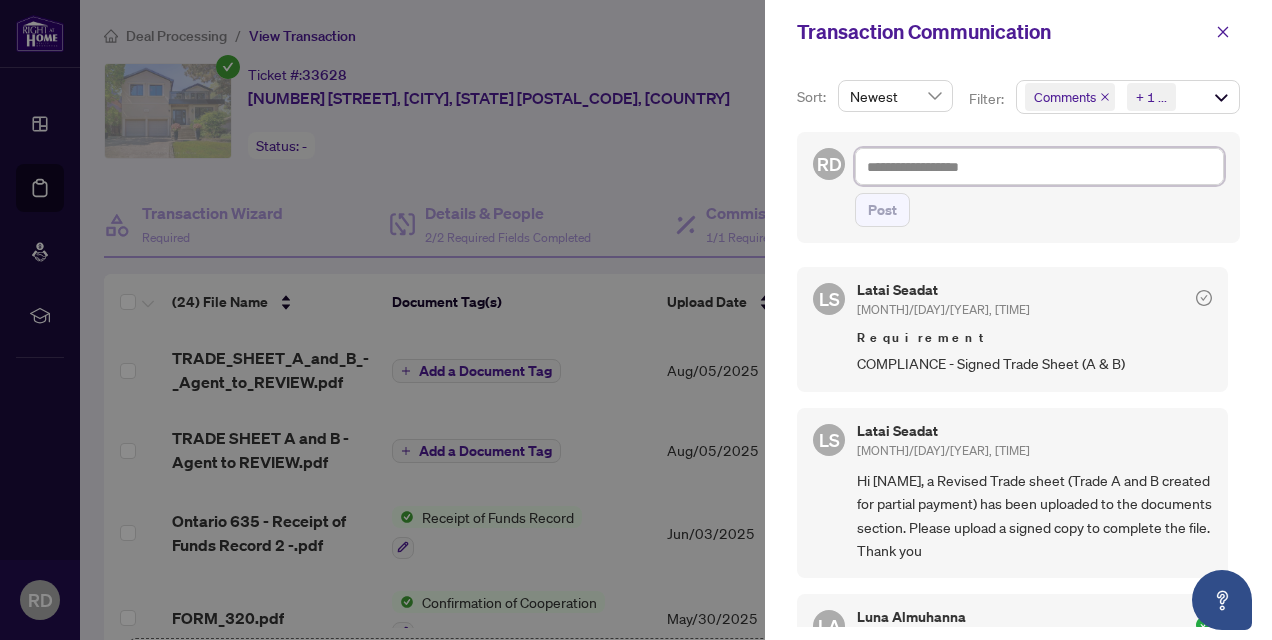 click at bounding box center [1039, 166] 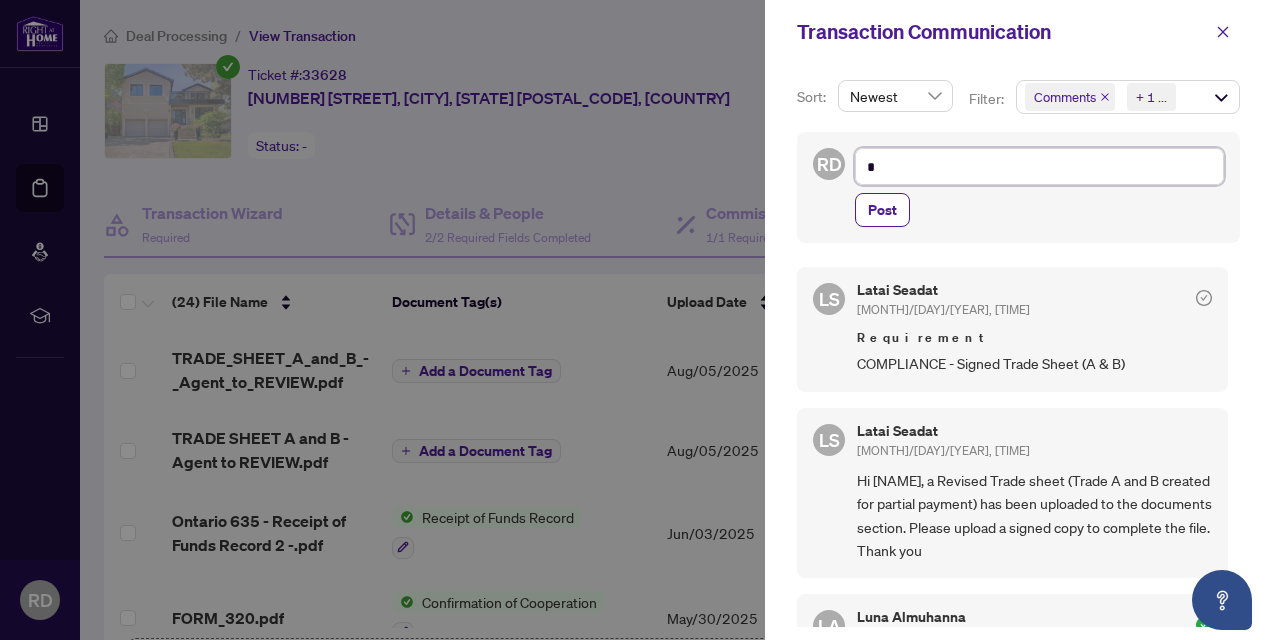 type on "**" 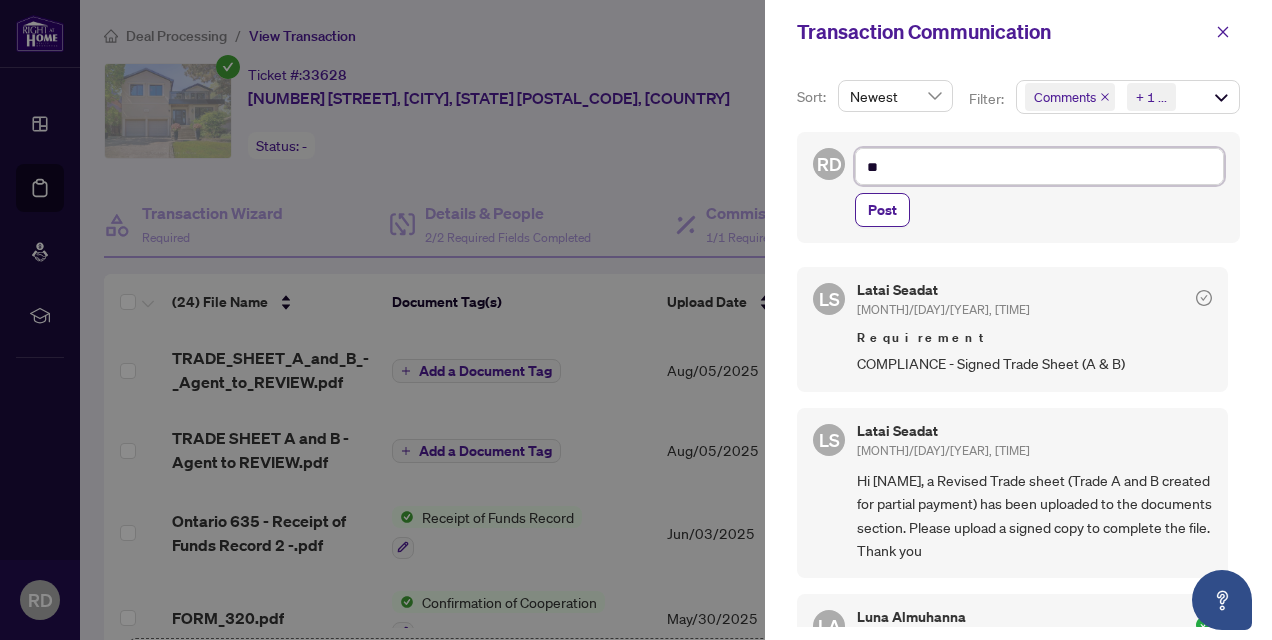 type on "**" 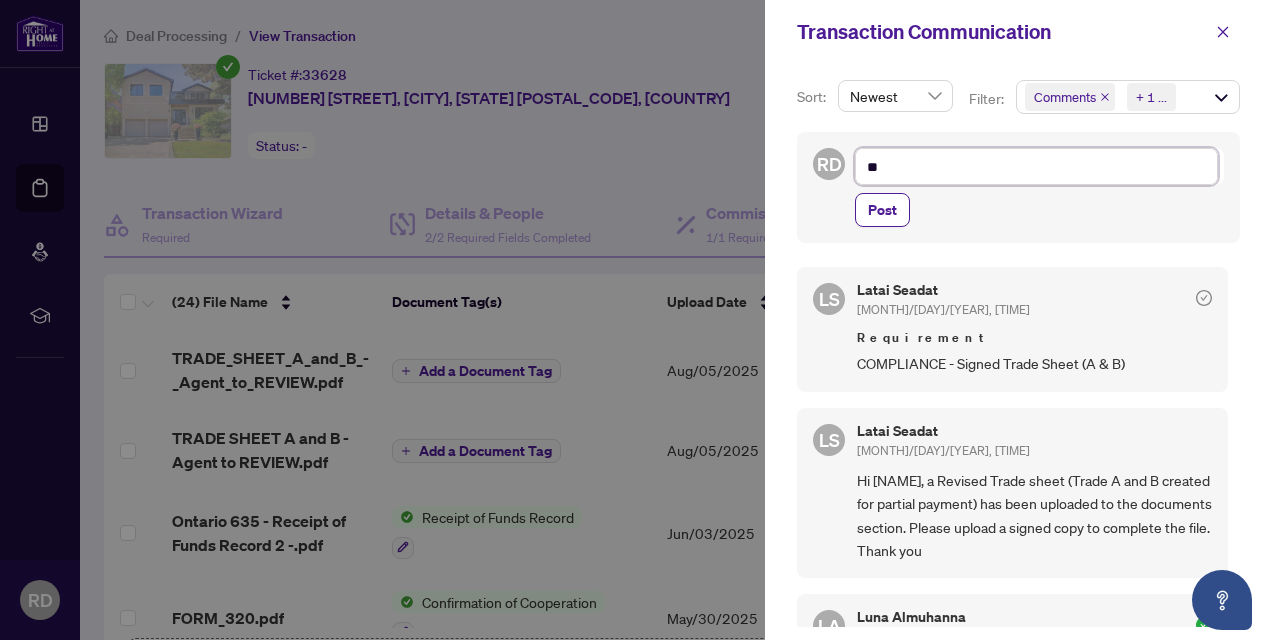 type on "***" 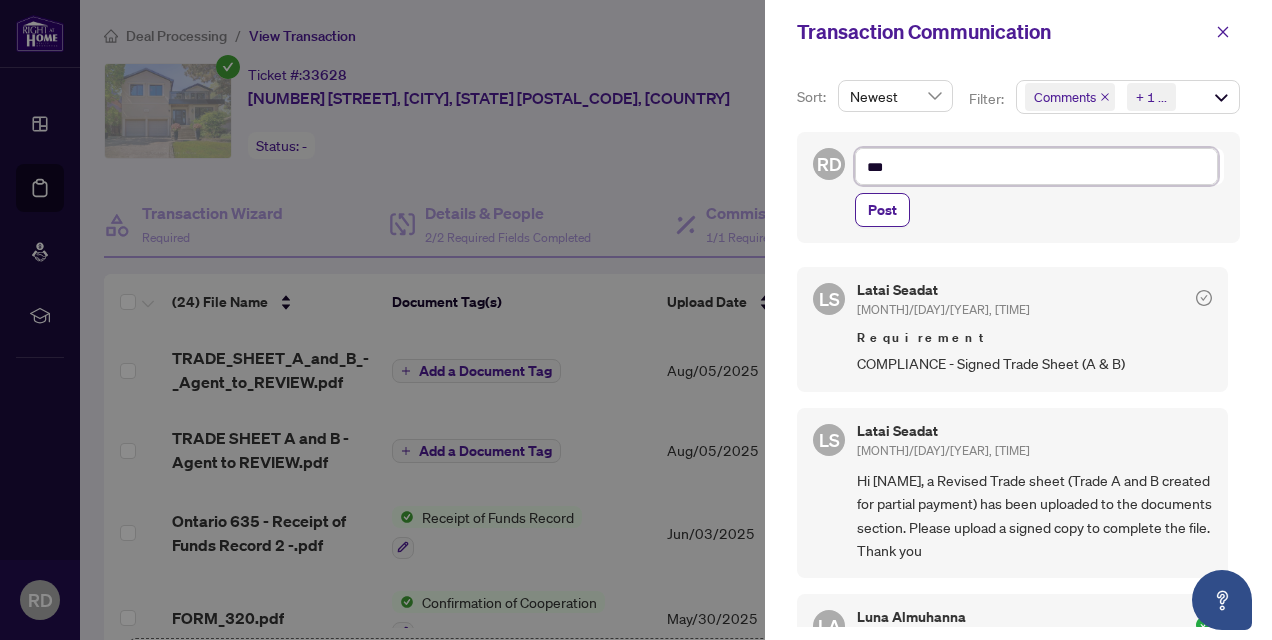 type on "****" 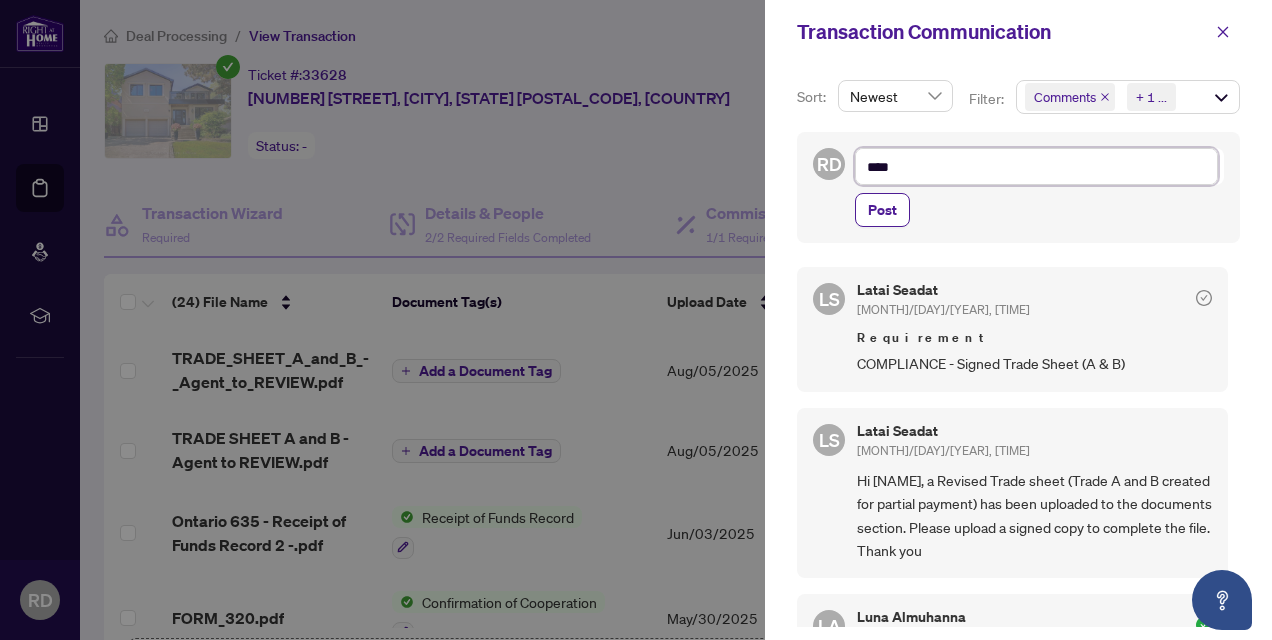 type on "*****" 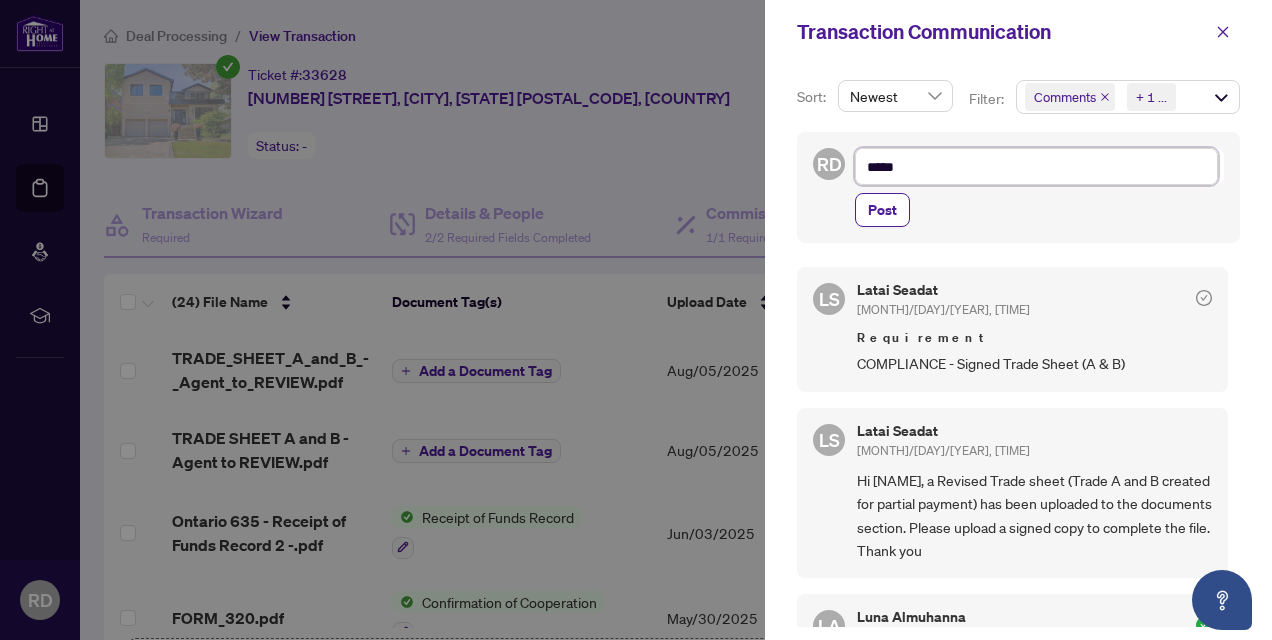 type on "*****" 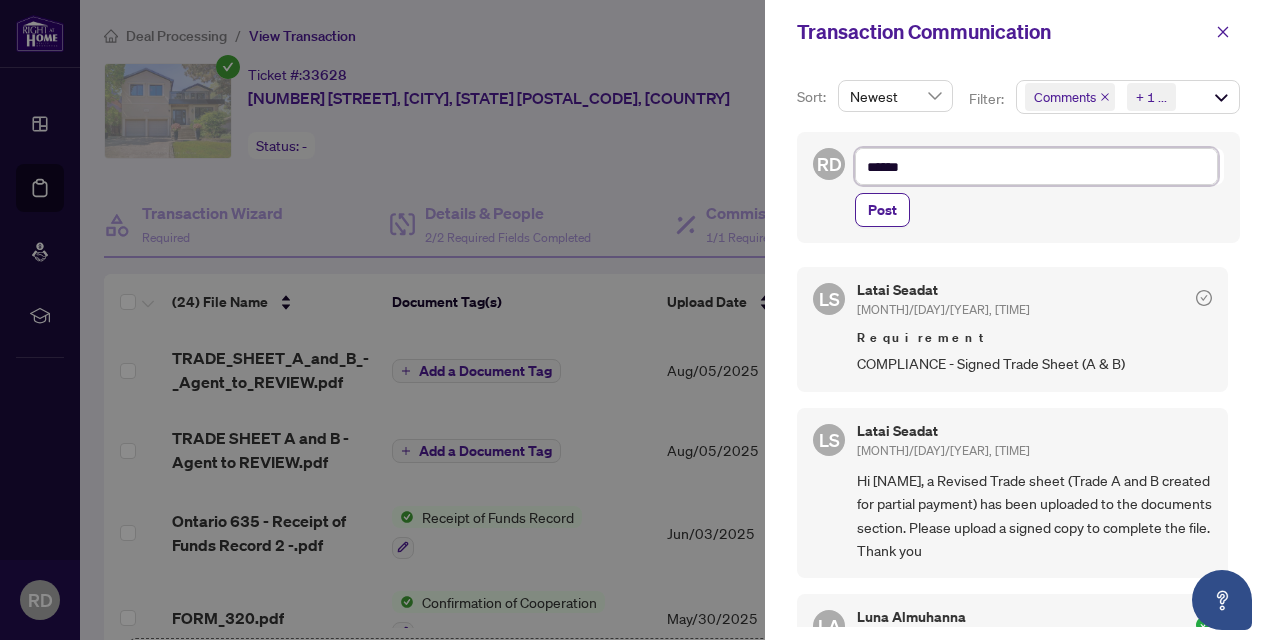 type on "*******" 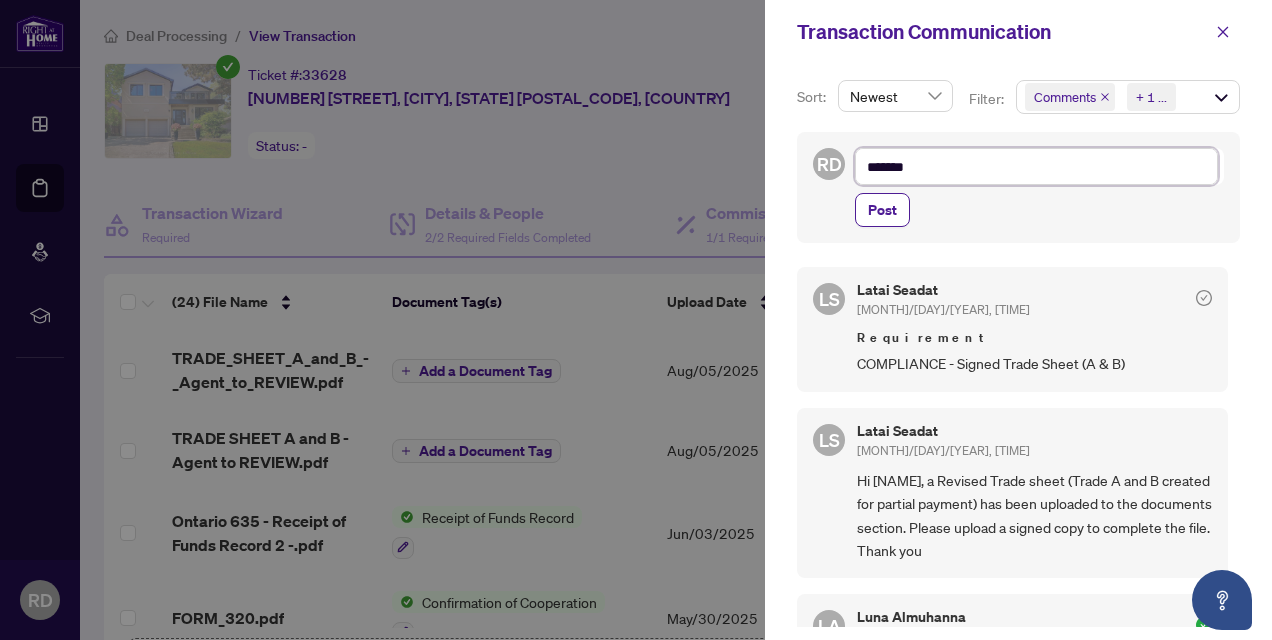 type on "********" 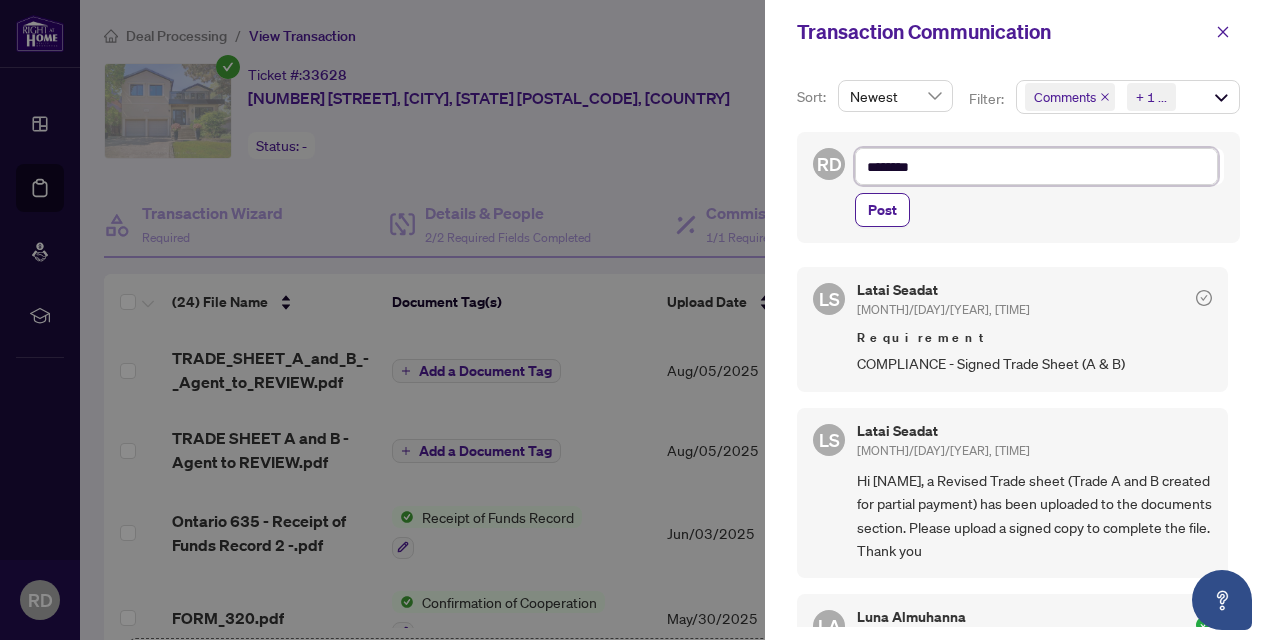type on "********" 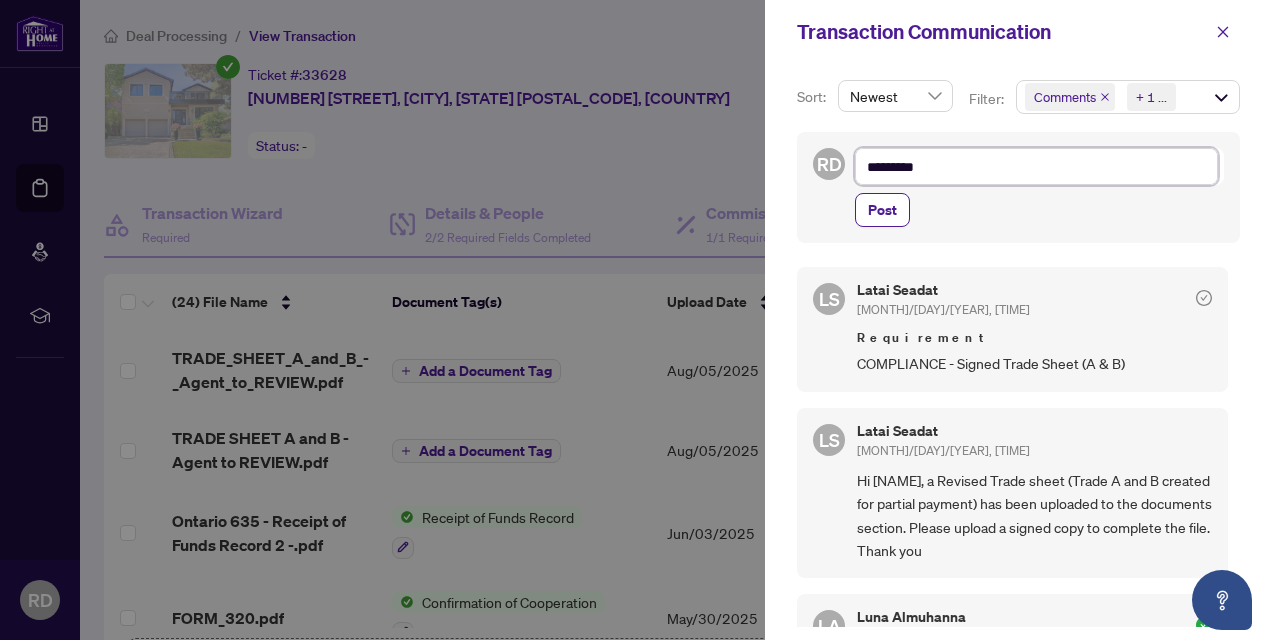 type on "**********" 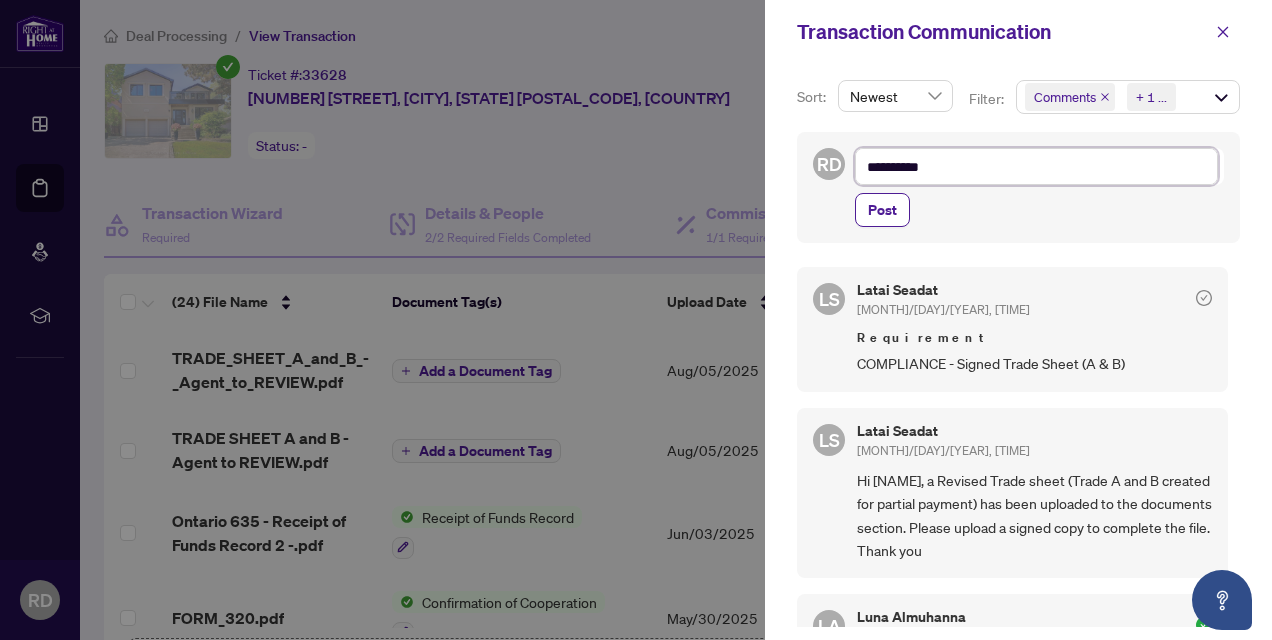 type on "**********" 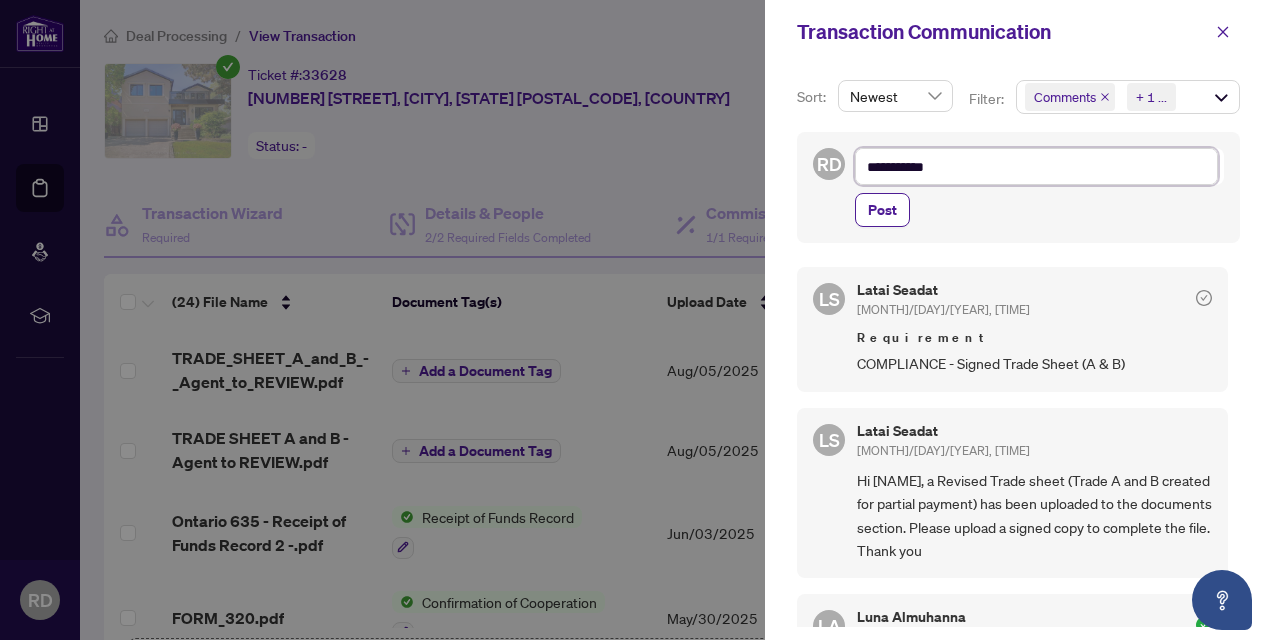 type on "**********" 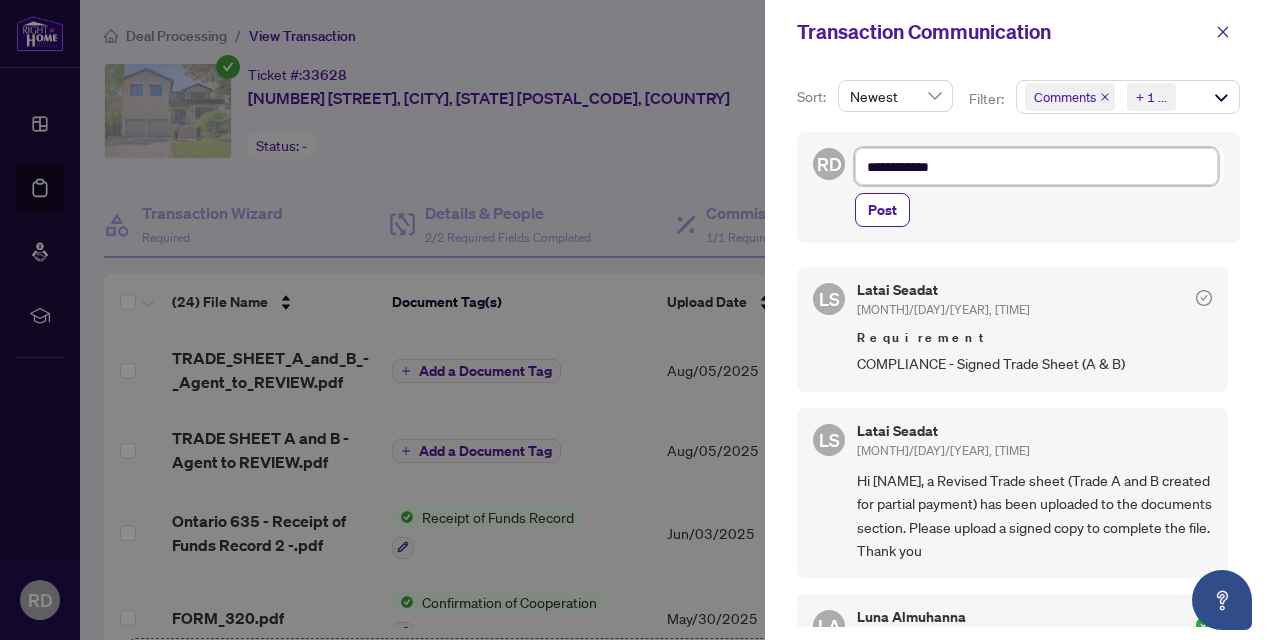 type on "**********" 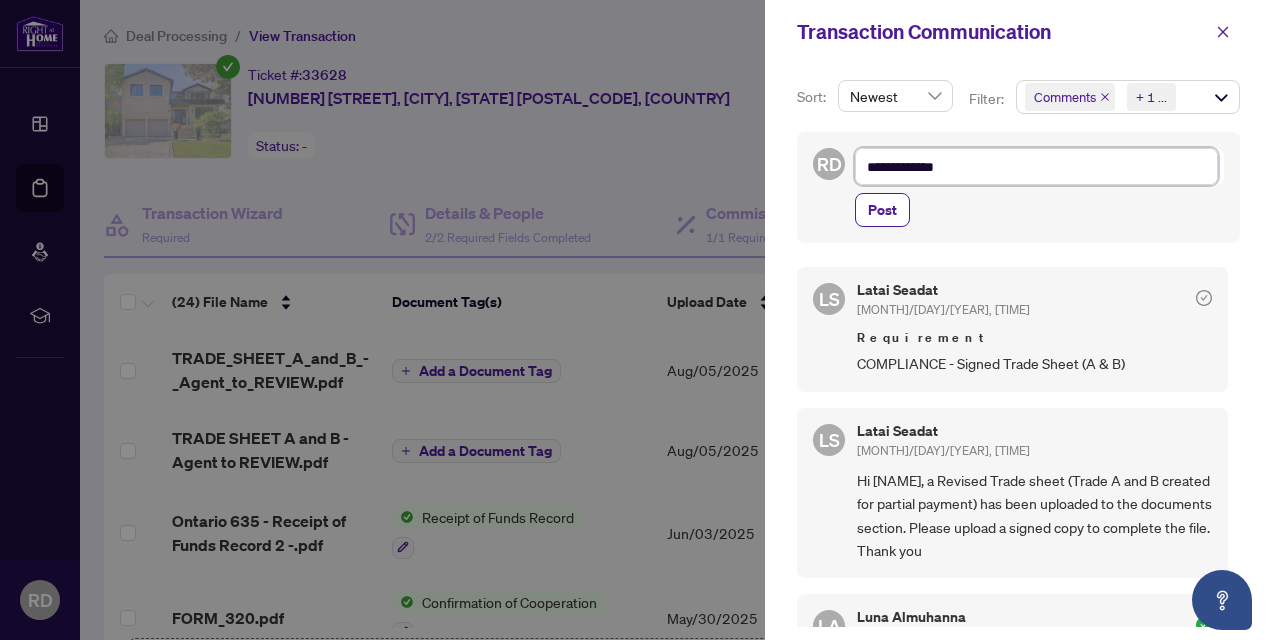type on "**********" 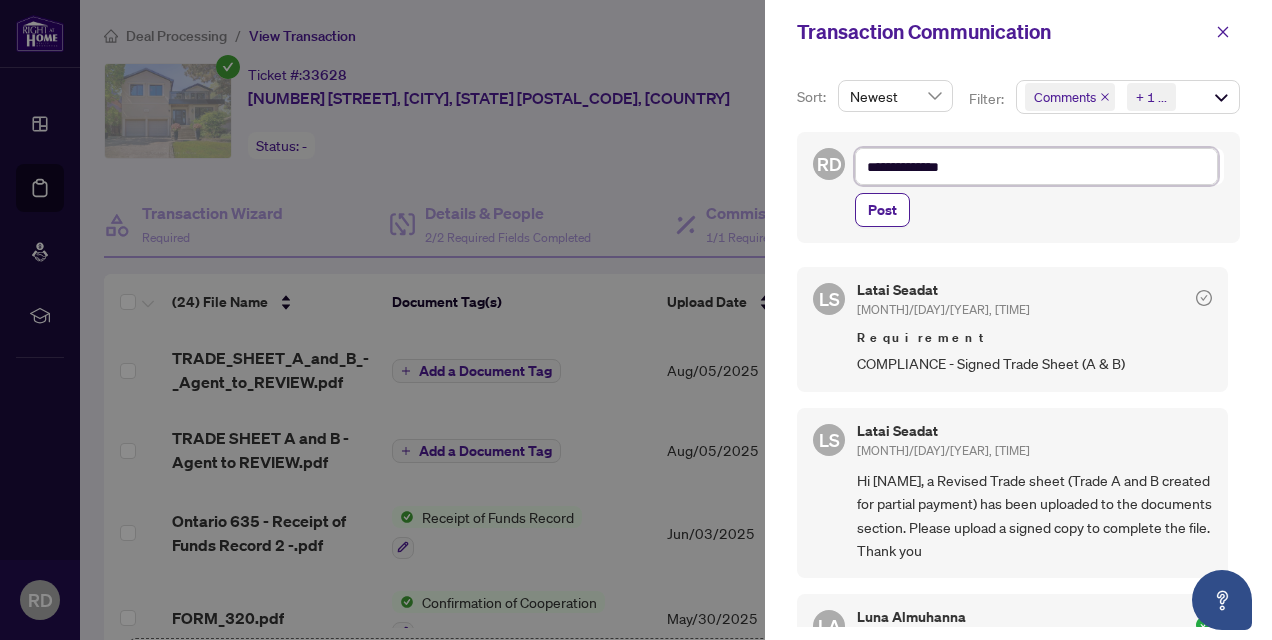 type on "**********" 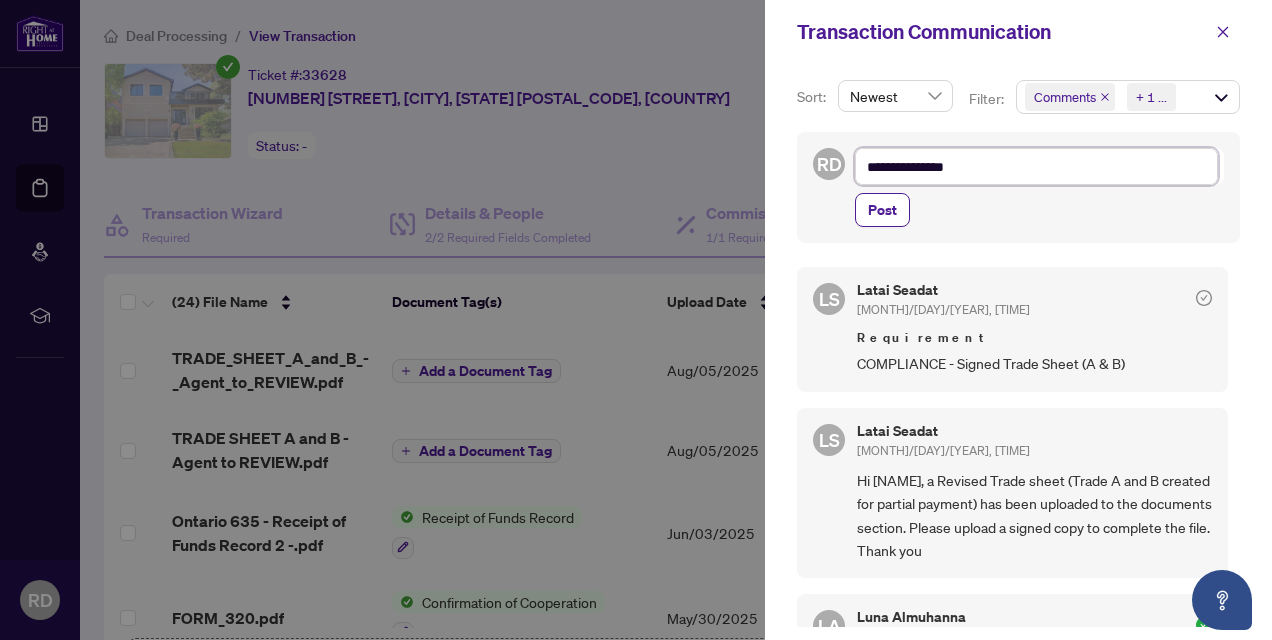 type on "**********" 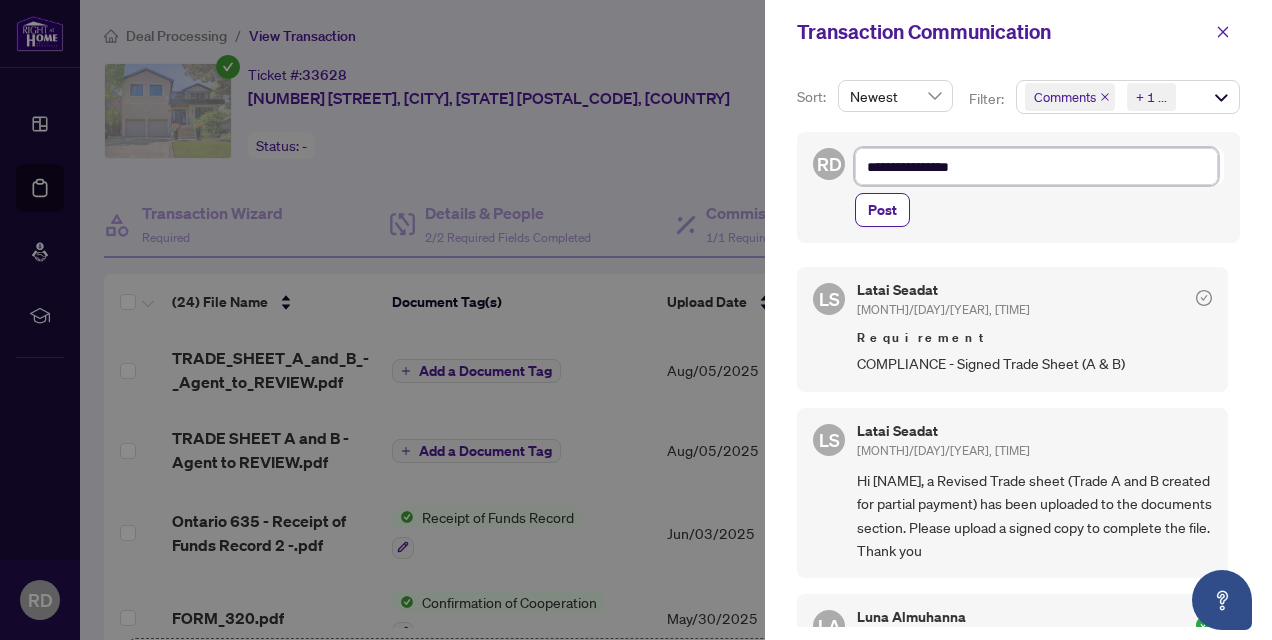 type on "**********" 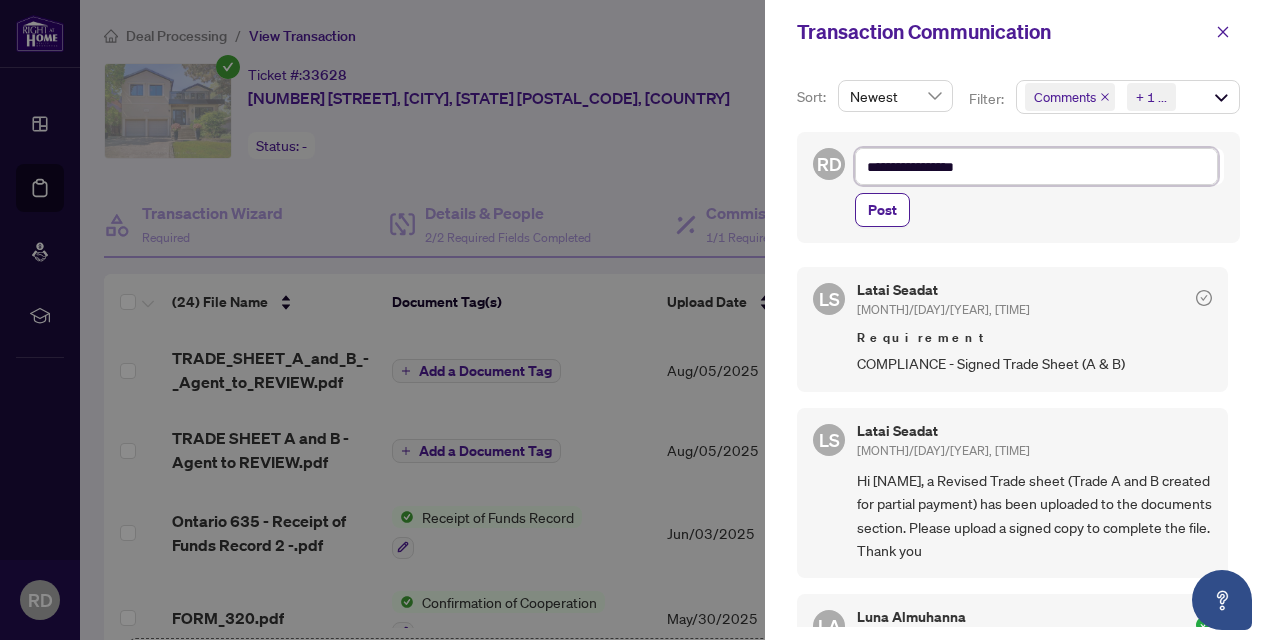 type on "**********" 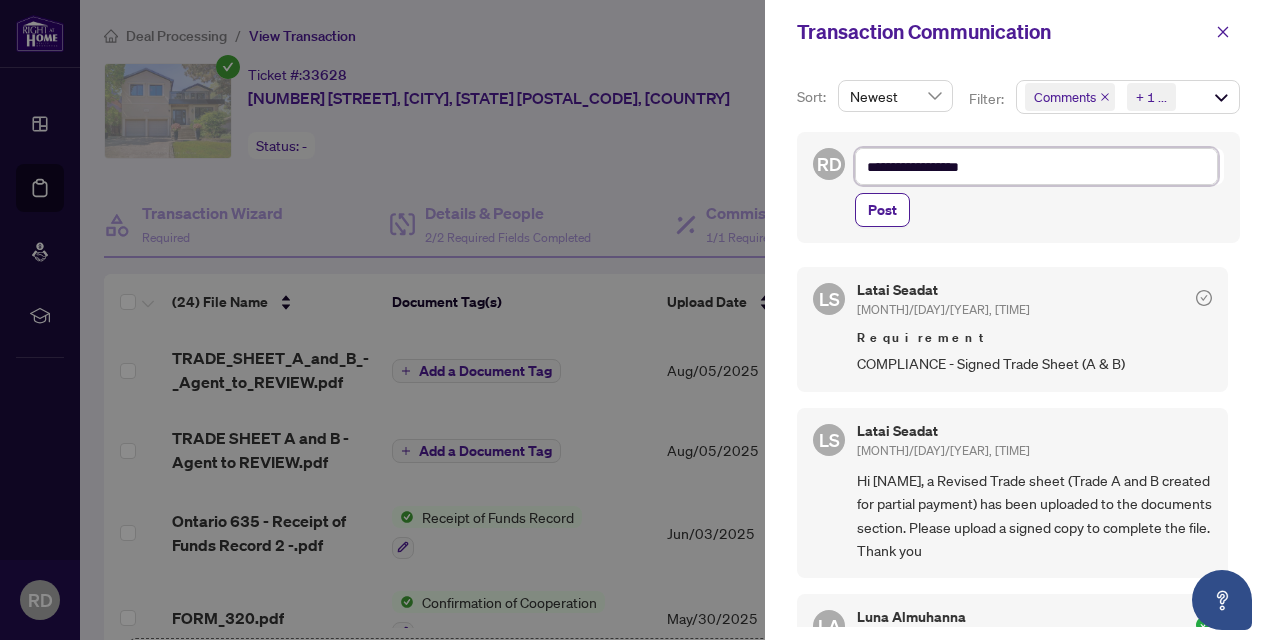 type on "**********" 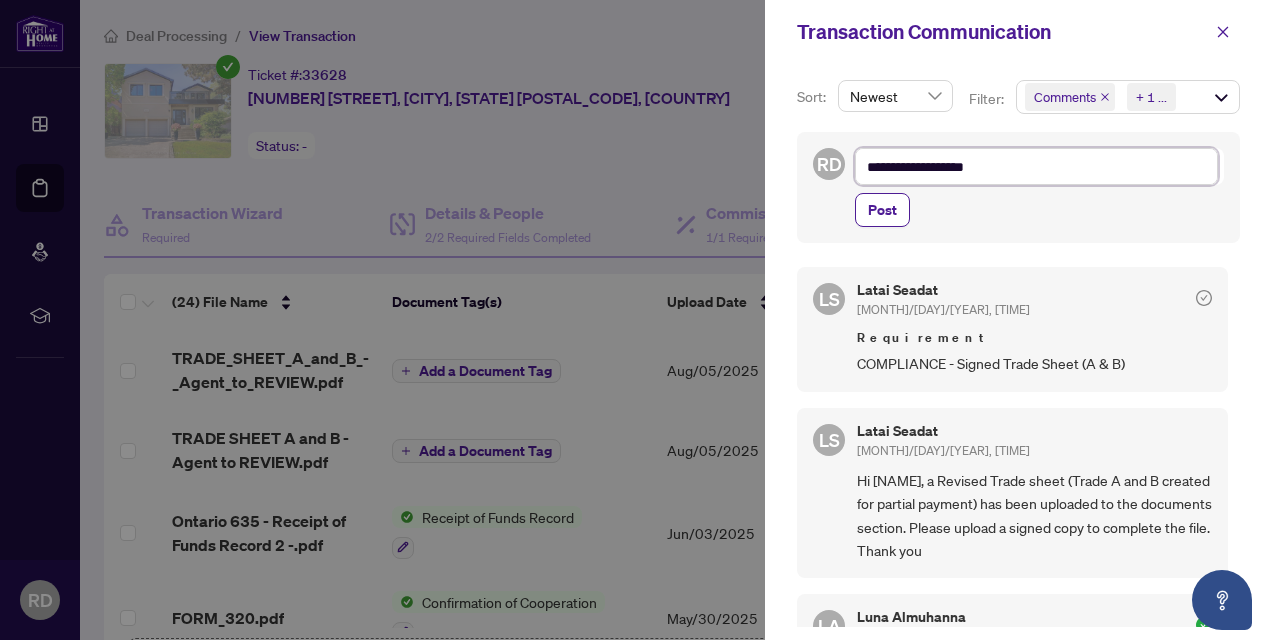 type on "**********" 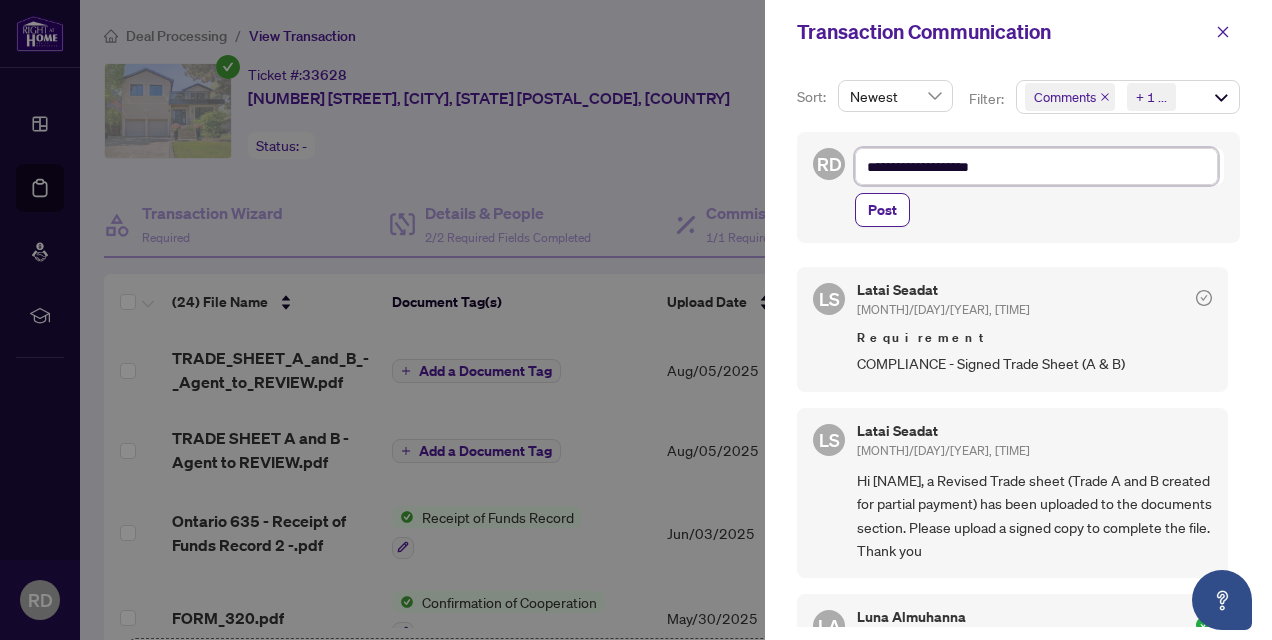 type on "**********" 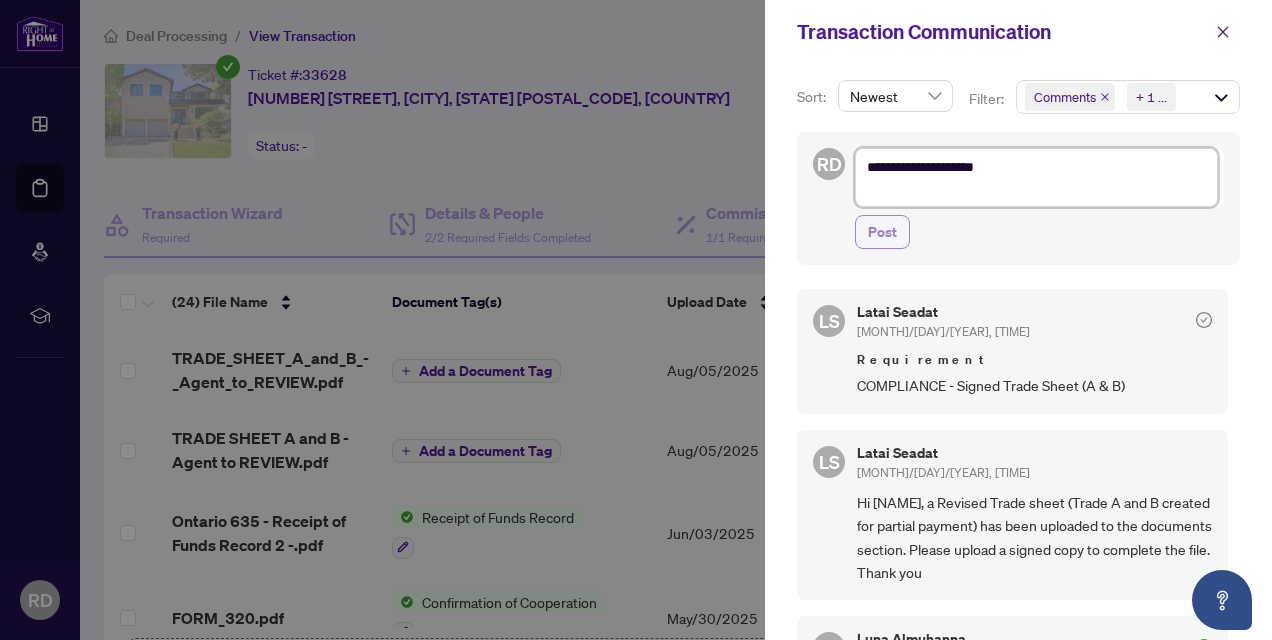 type on "**********" 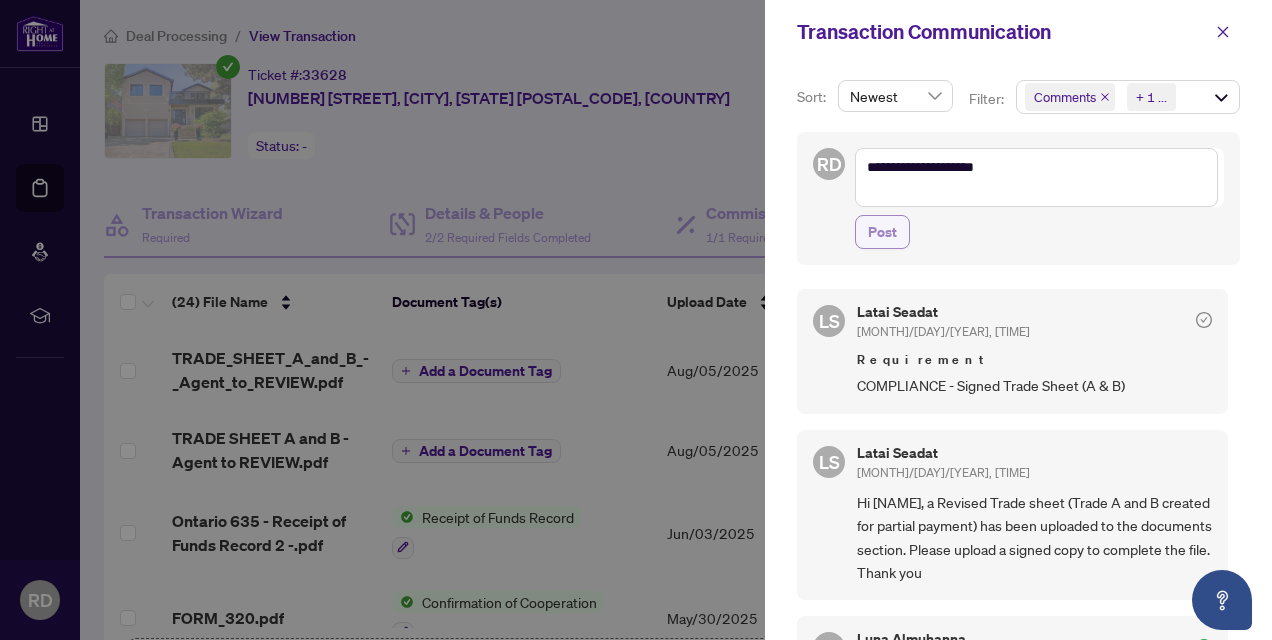click on "Post" at bounding box center (882, 232) 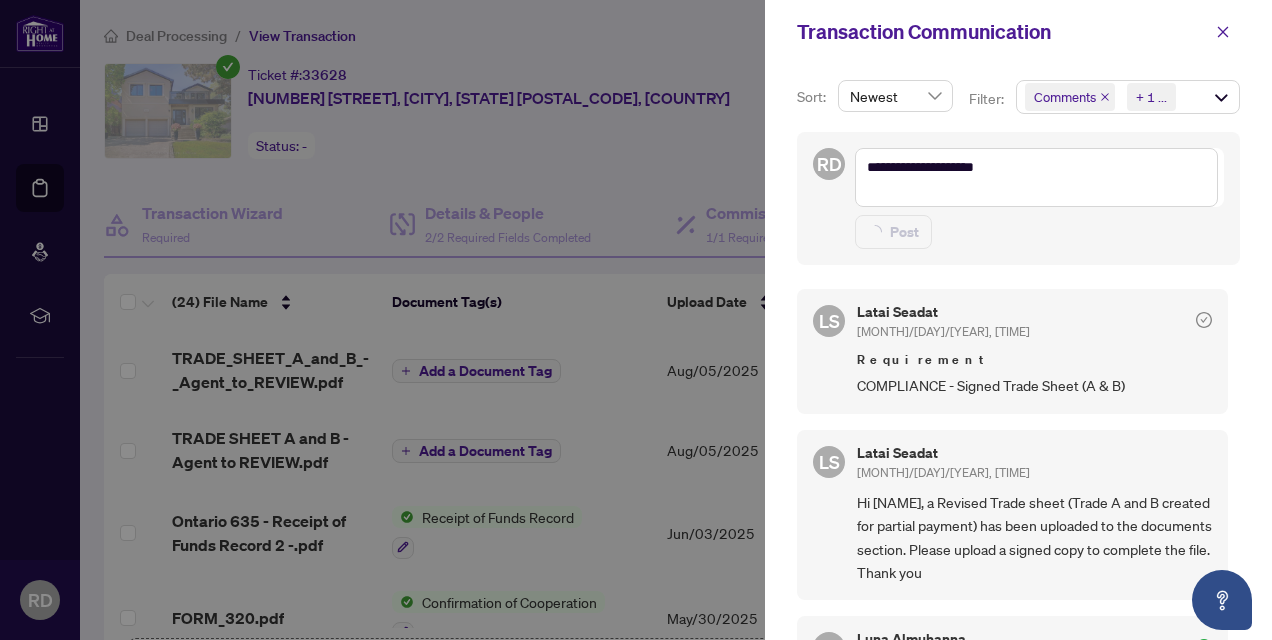 type 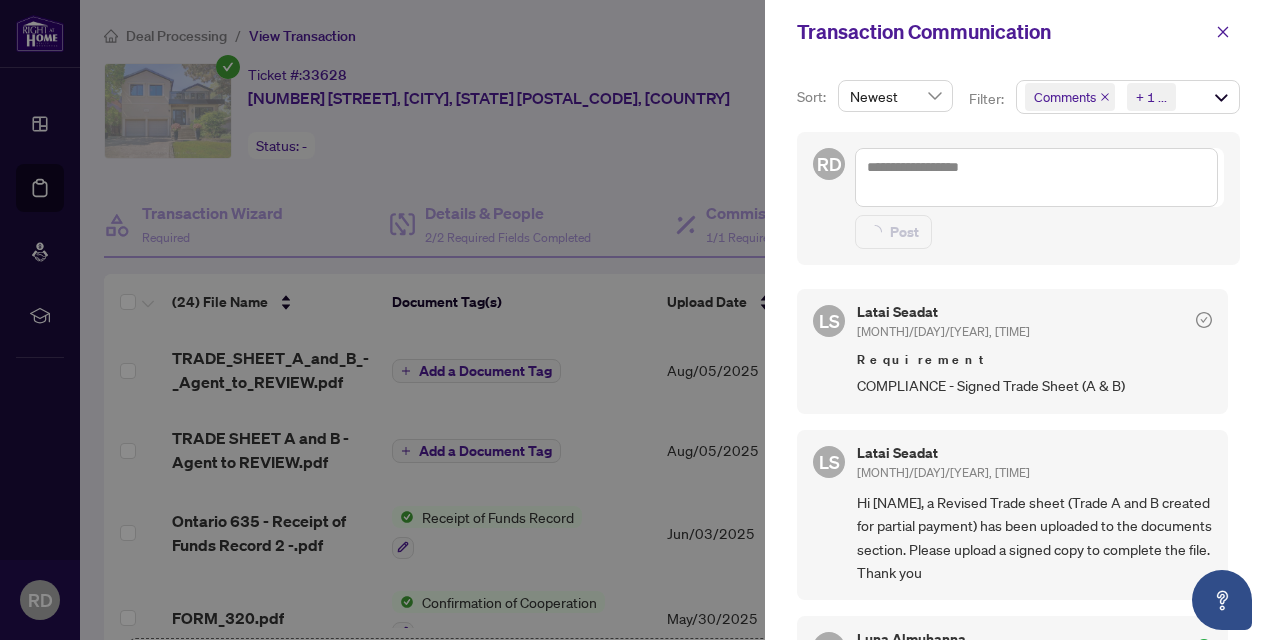 type on "**********" 